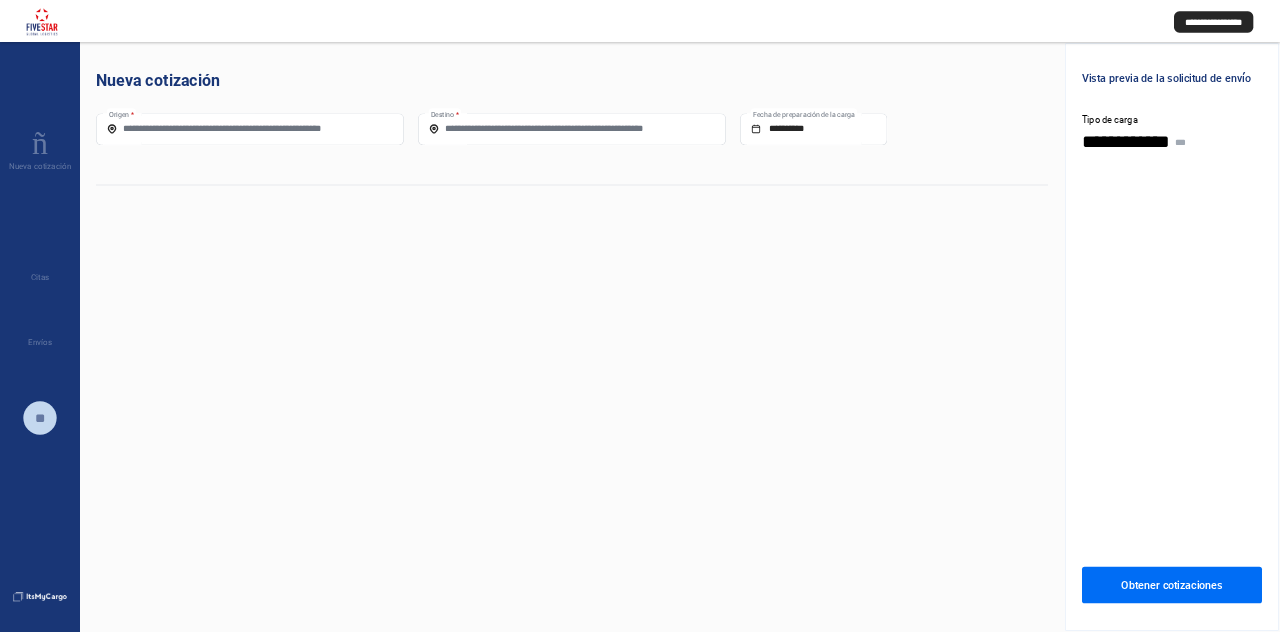 scroll, scrollTop: 0, scrollLeft: 0, axis: both 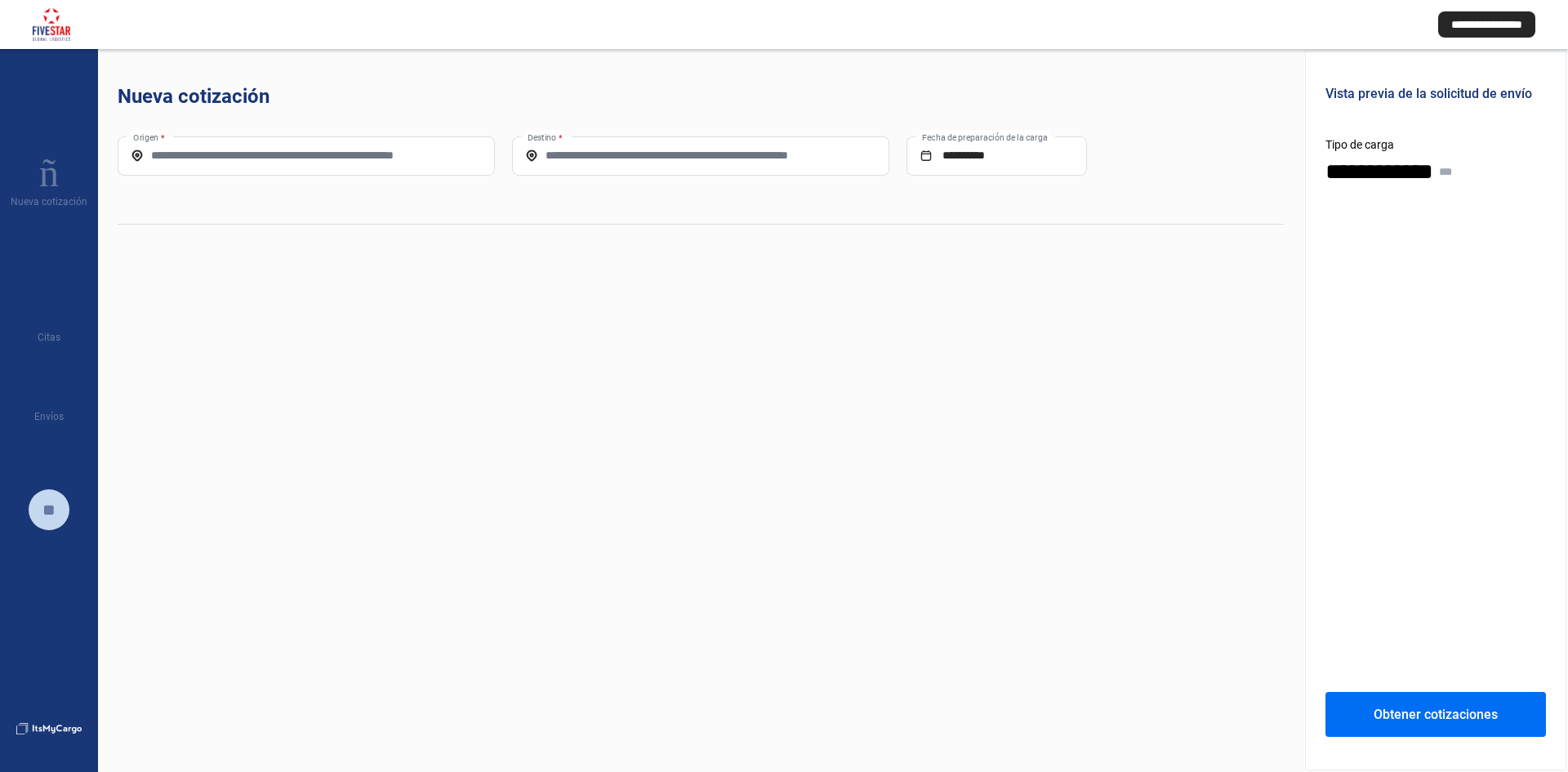 click on "Obtener cotizaciones" 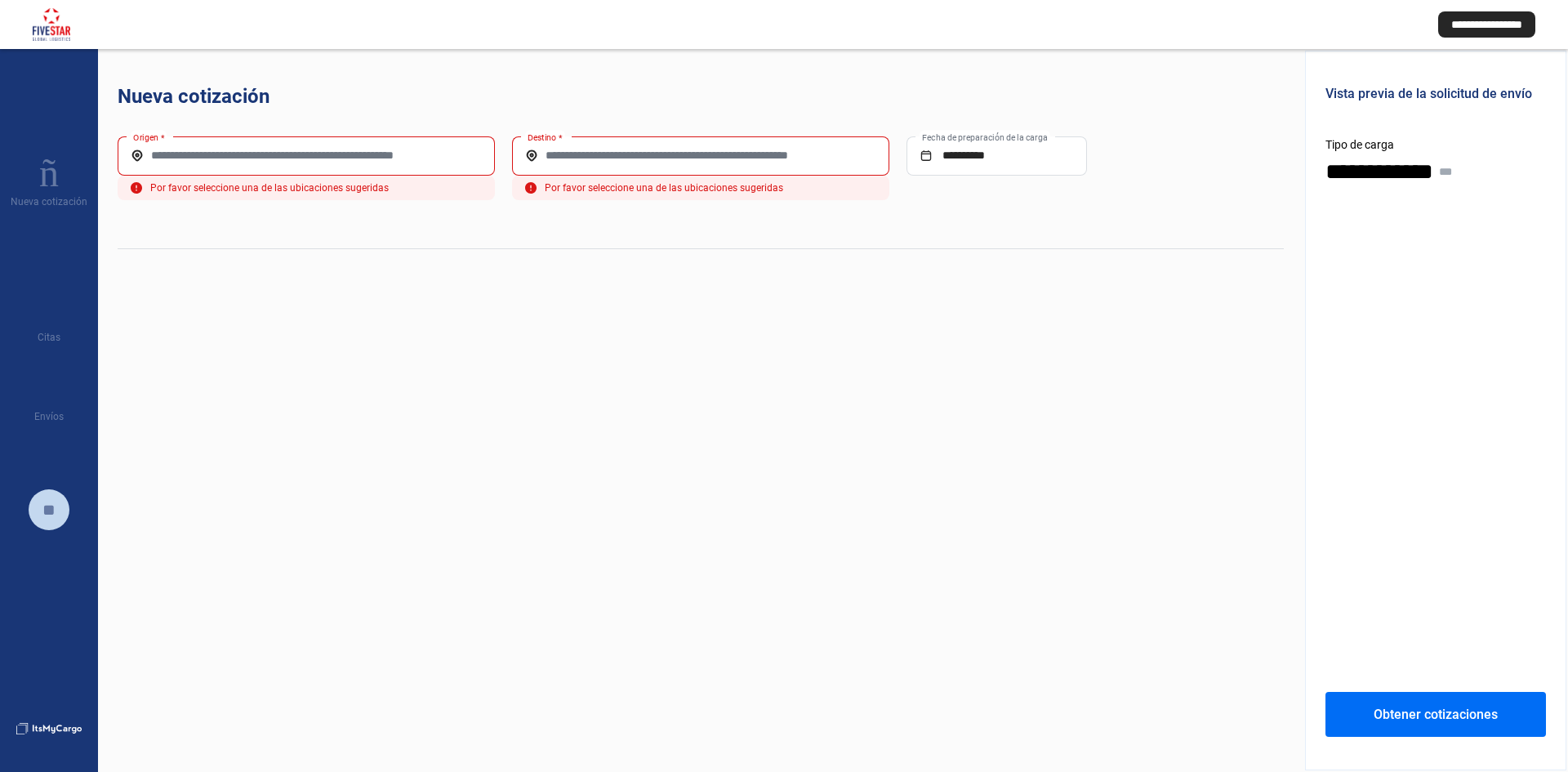 click on "Origen  *" at bounding box center [306, 155] 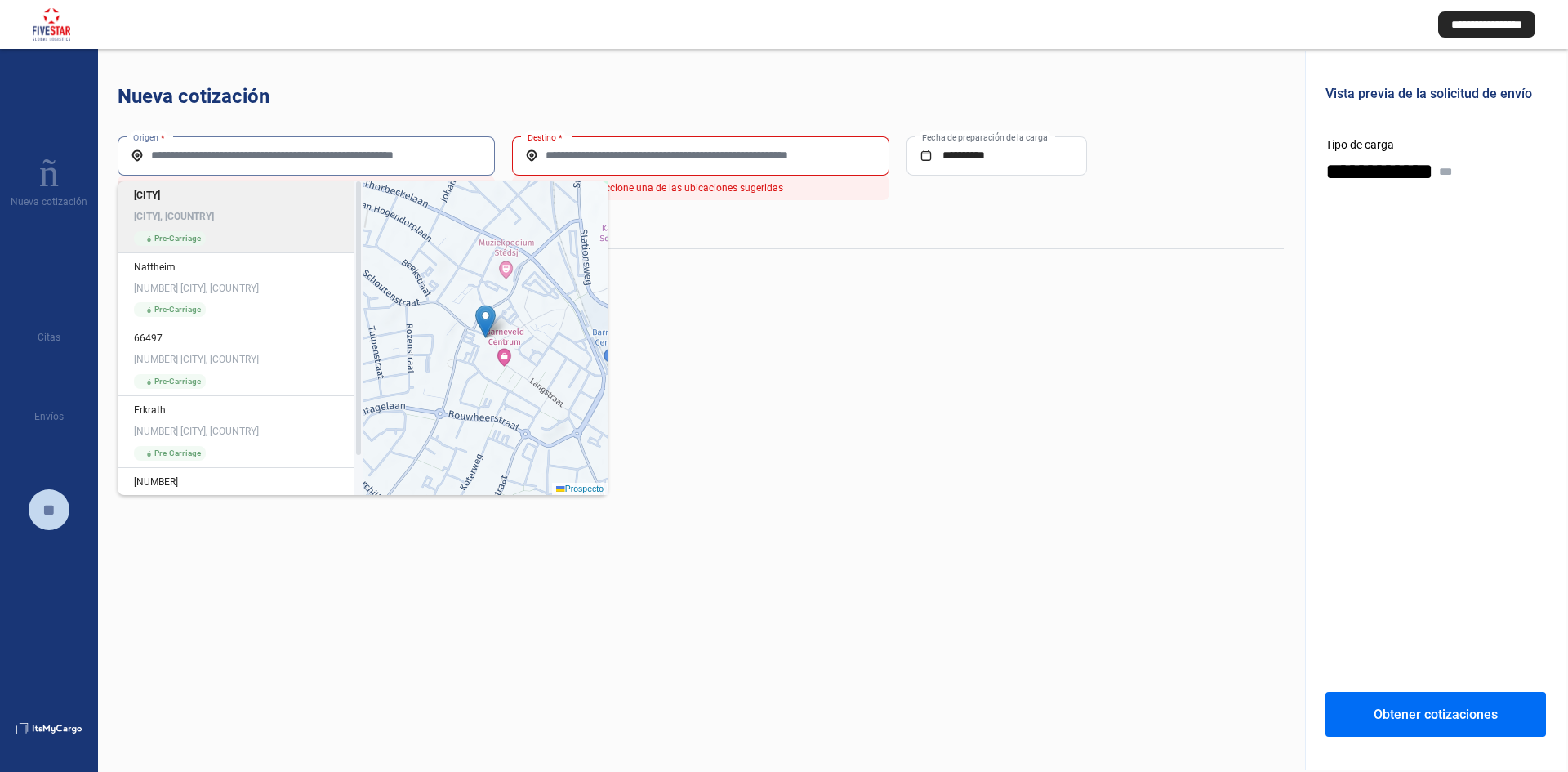 paste on "*****" 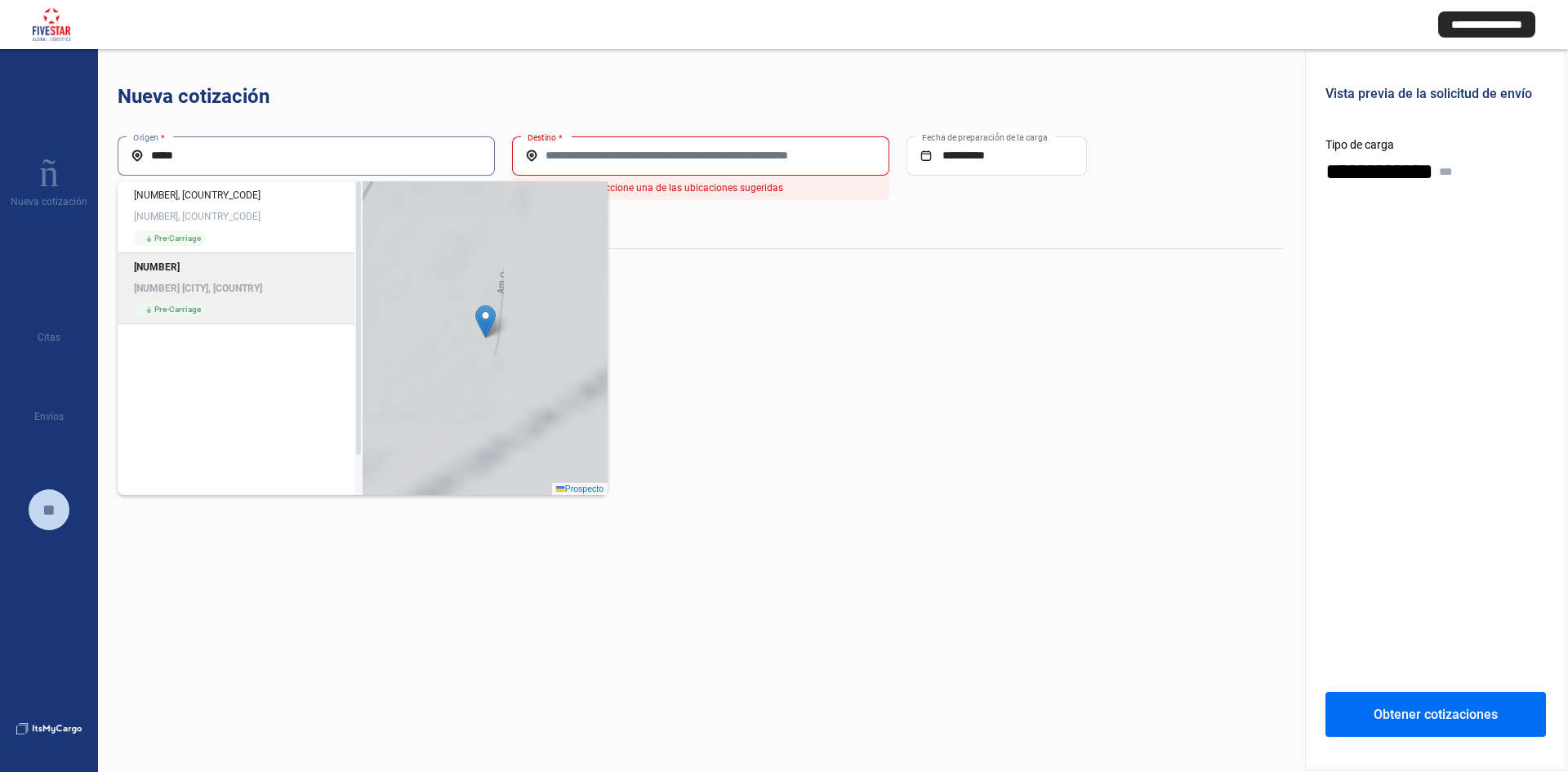 click on "[NUMBER] [NUMBER] [CITY]-[CITY], [COUNTRY] mark" 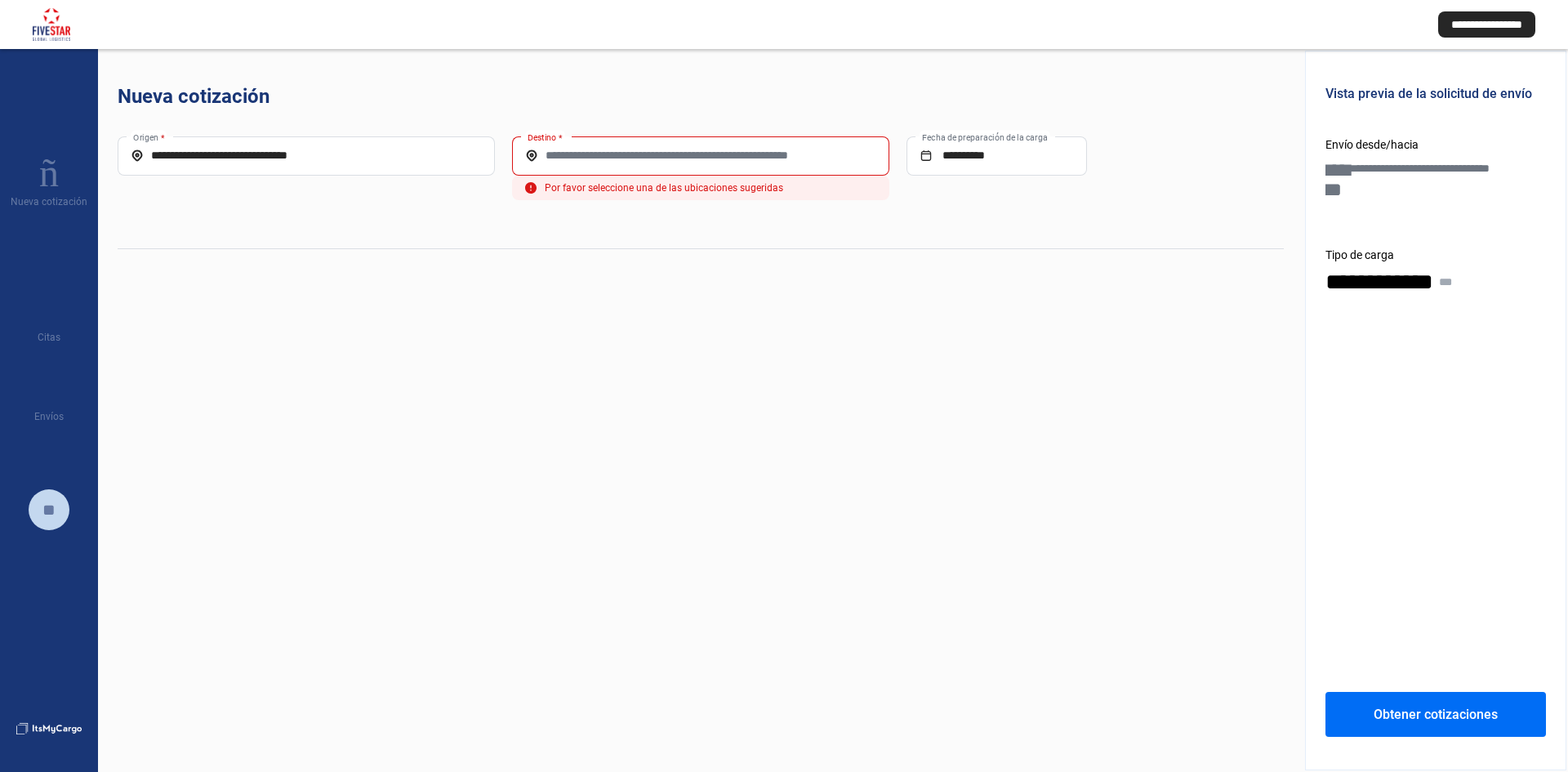 click on "Destino  *" 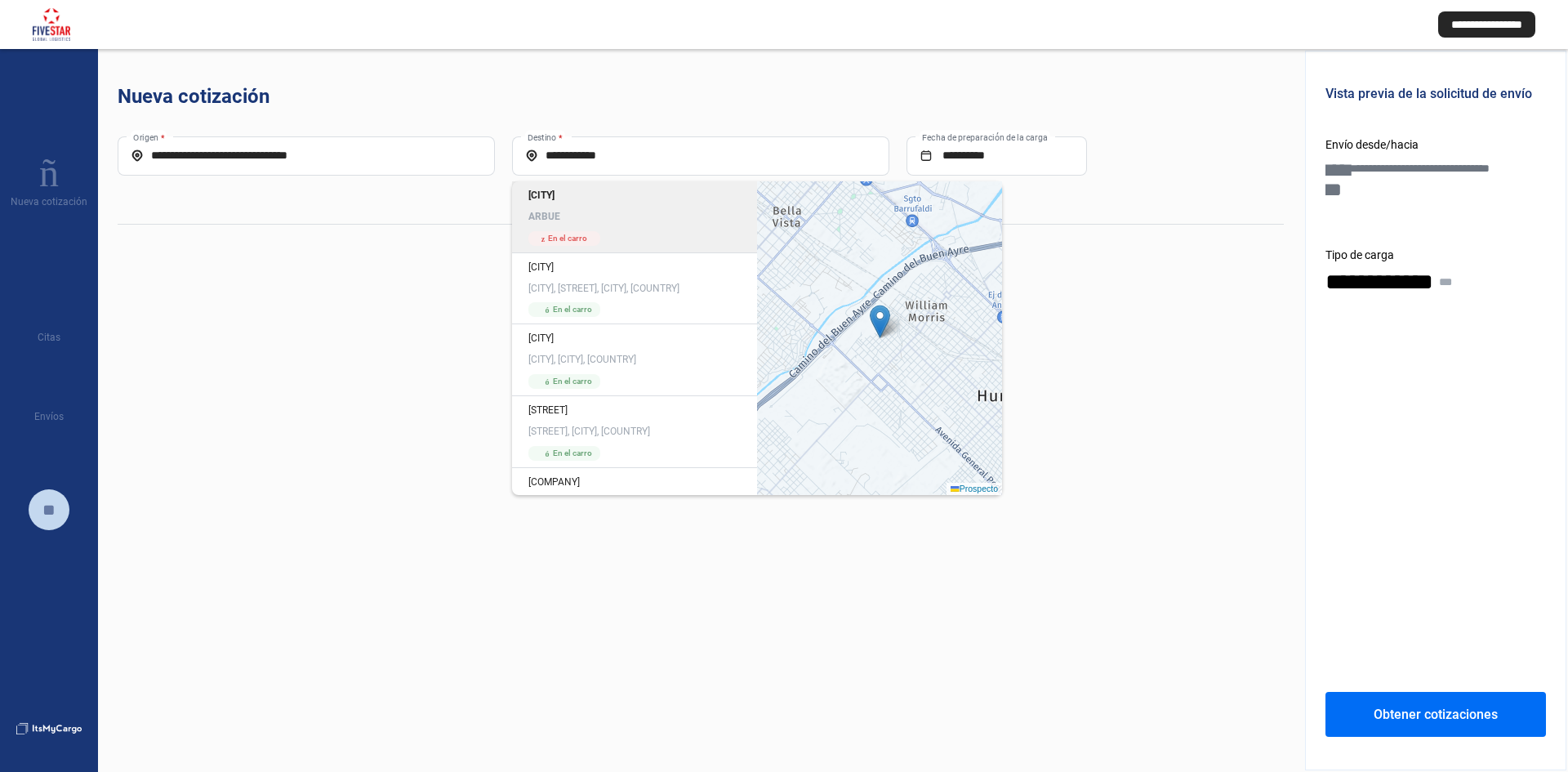 click on "ARBUE" 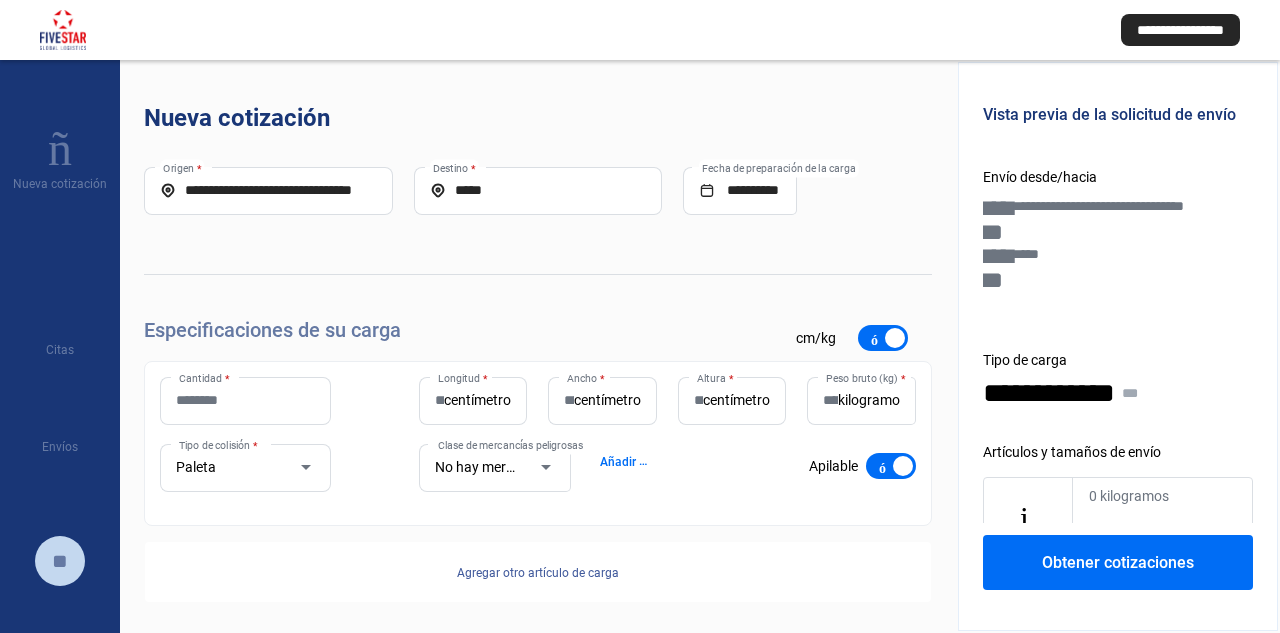 click on "centímetro" 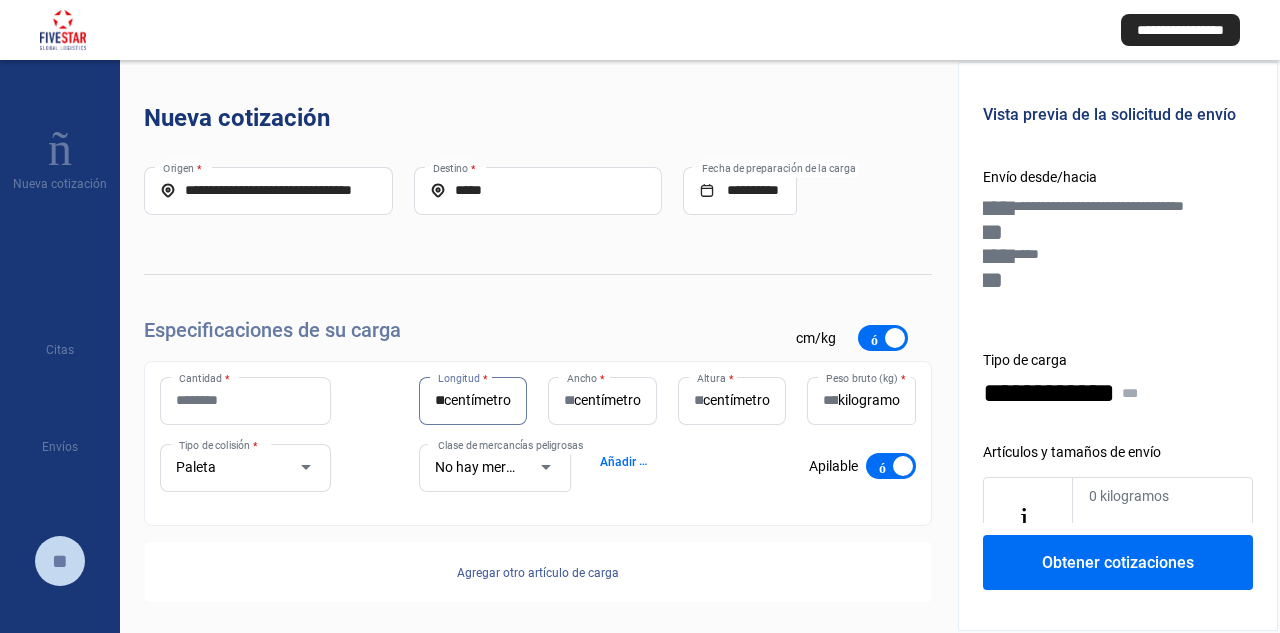 scroll, scrollTop: 0, scrollLeft: 6, axis: horizontal 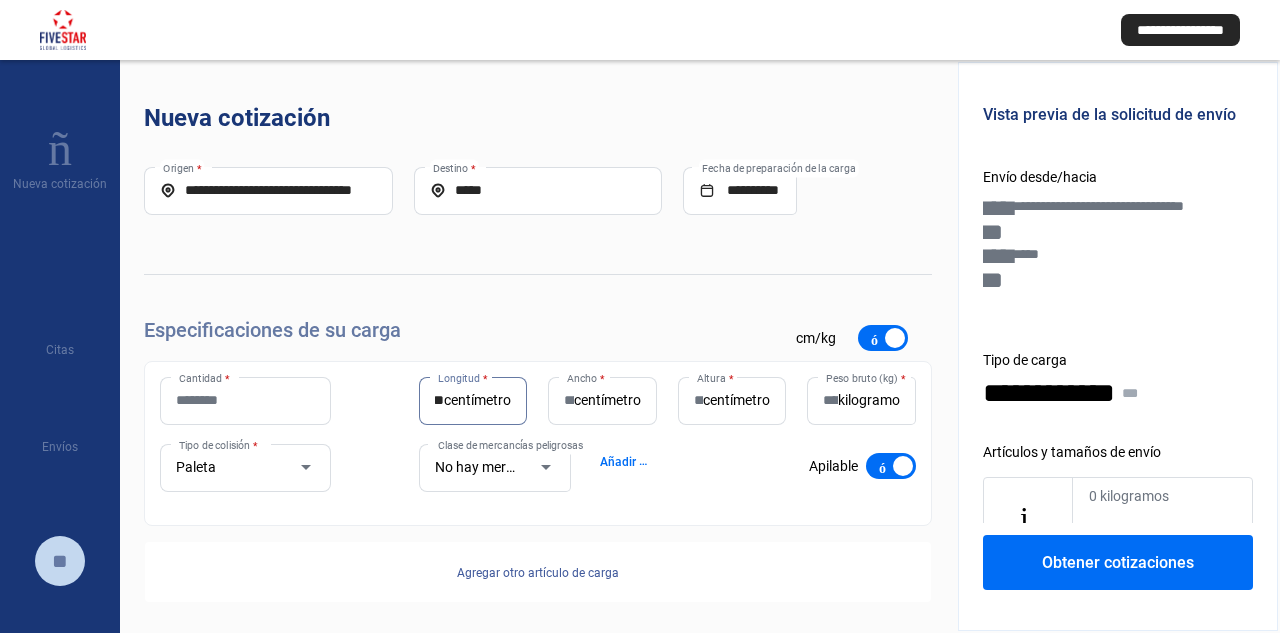 type on "*" 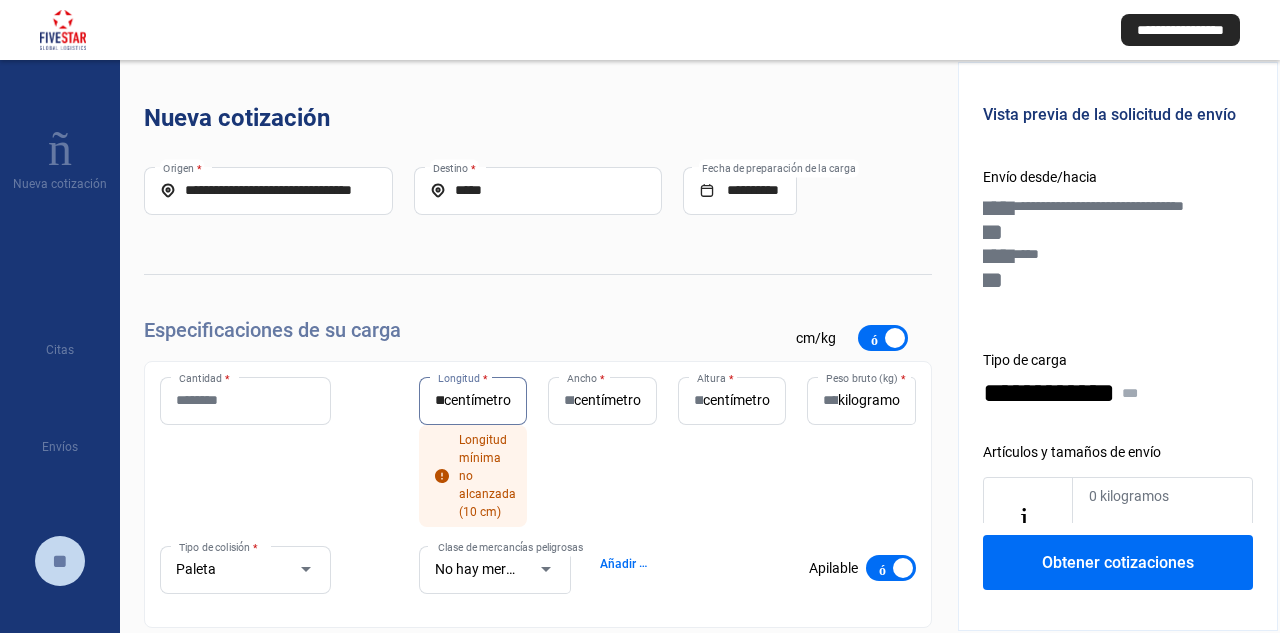 scroll, scrollTop: 0, scrollLeft: 6, axis: horizontal 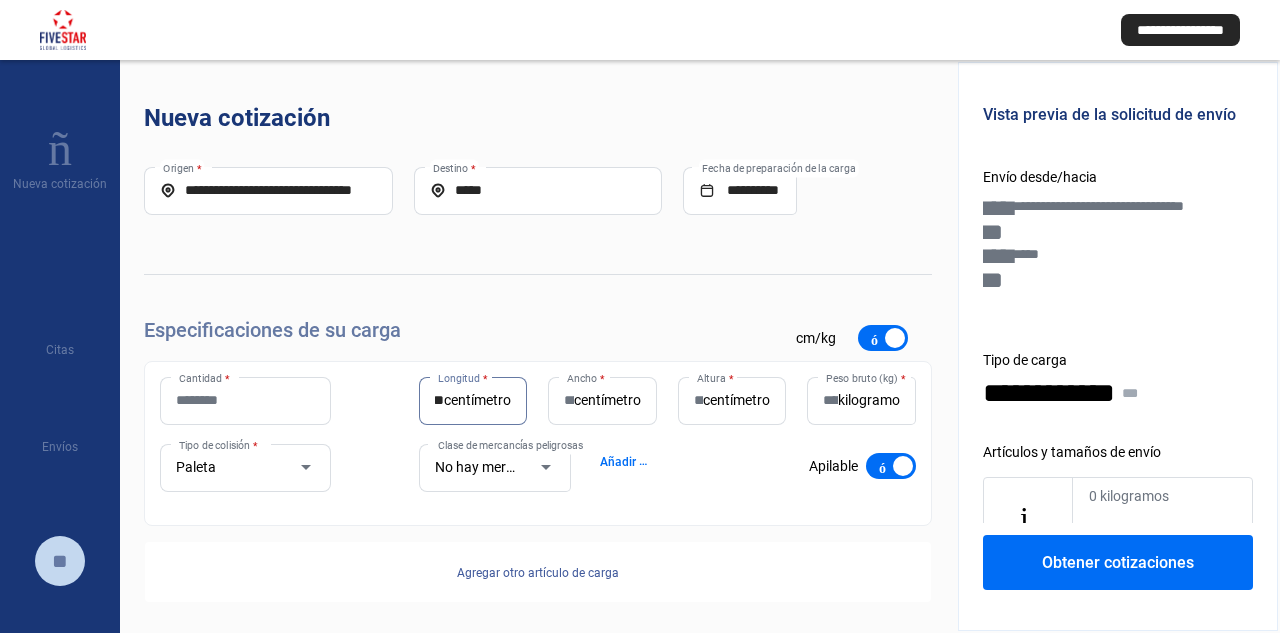 type on "**" 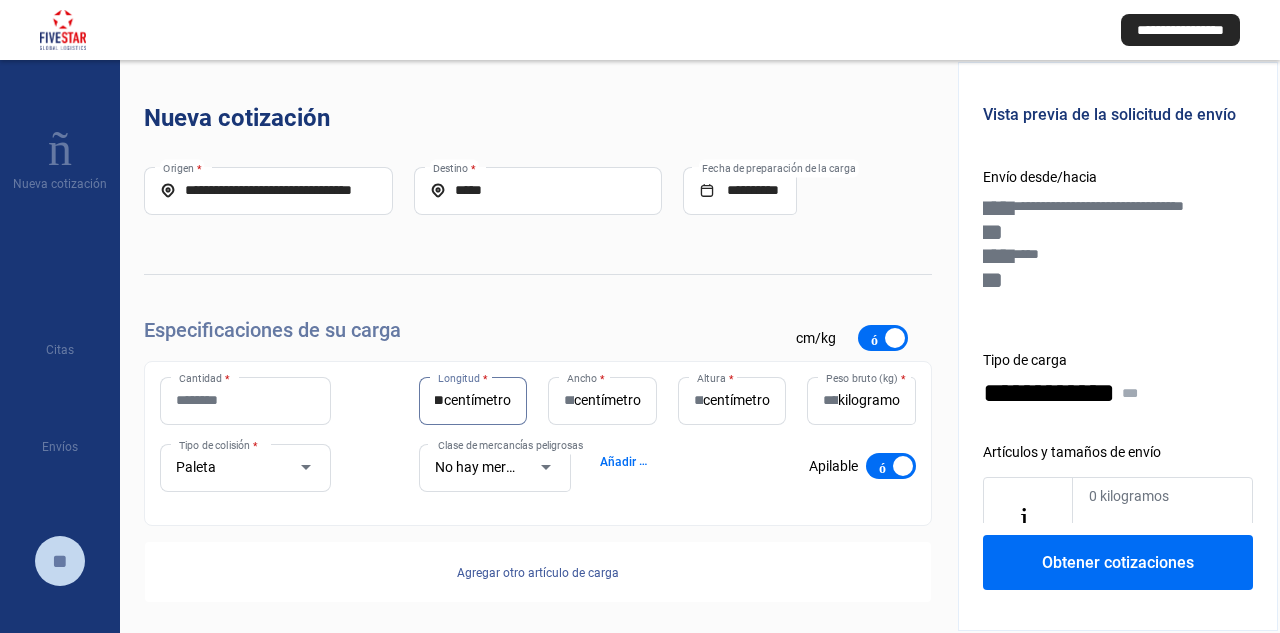 scroll, scrollTop: 0, scrollLeft: 0, axis: both 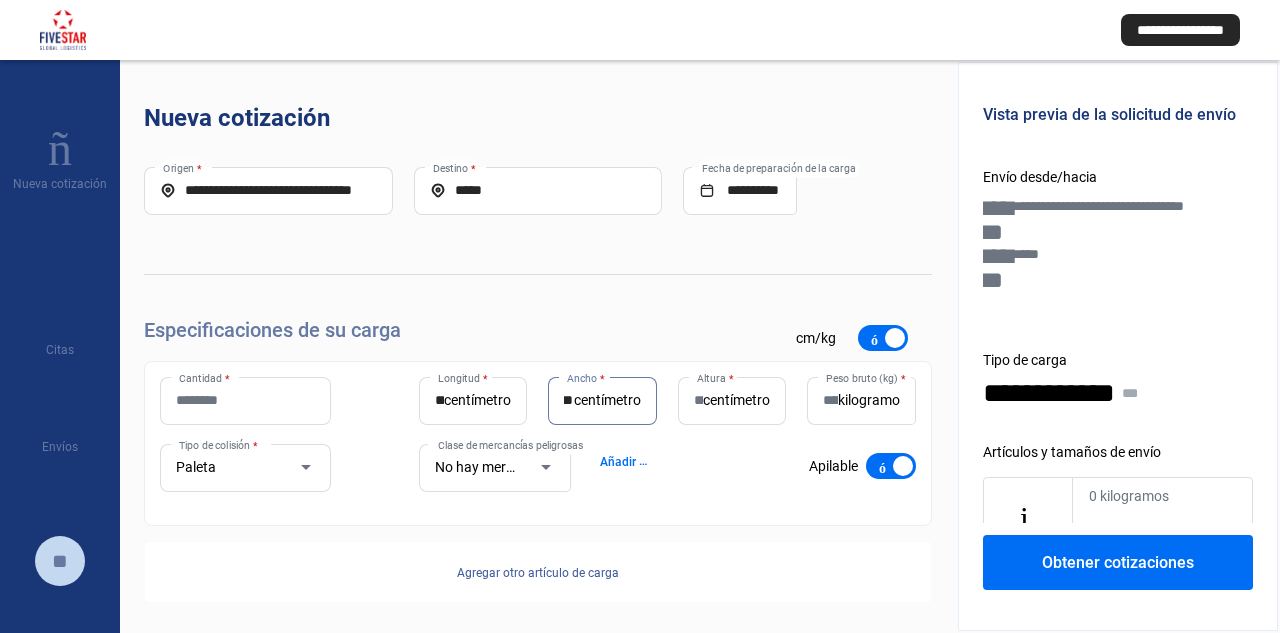 type on "**" 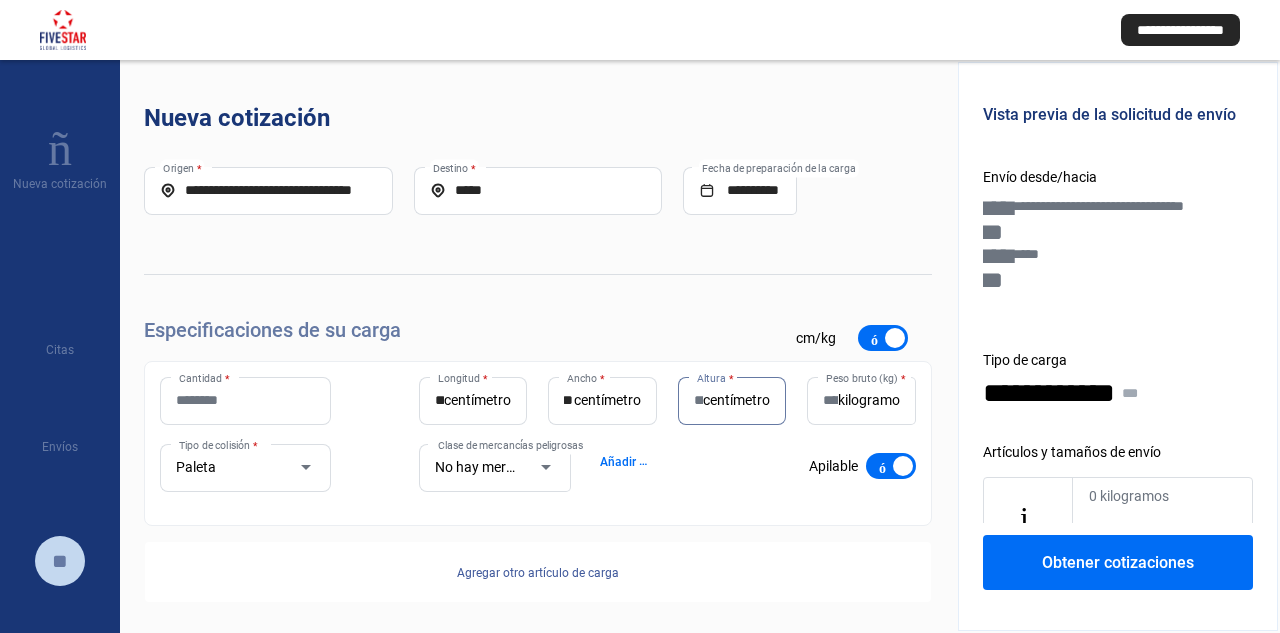 scroll, scrollTop: 0, scrollLeft: 0, axis: both 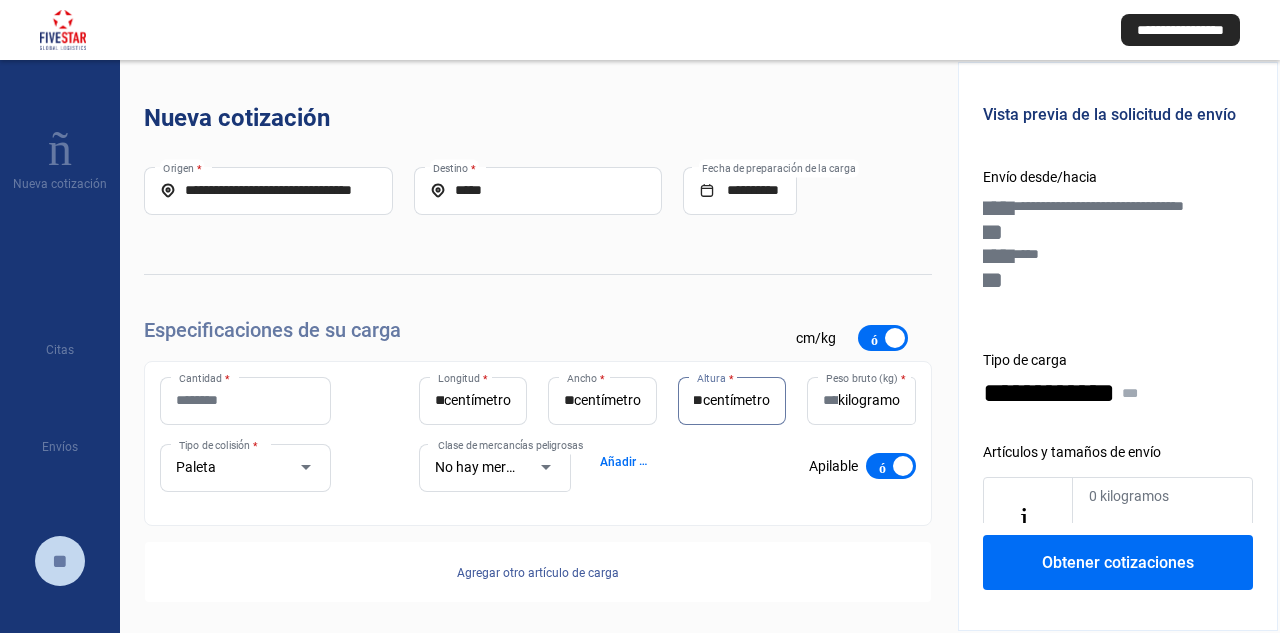 type on "**" 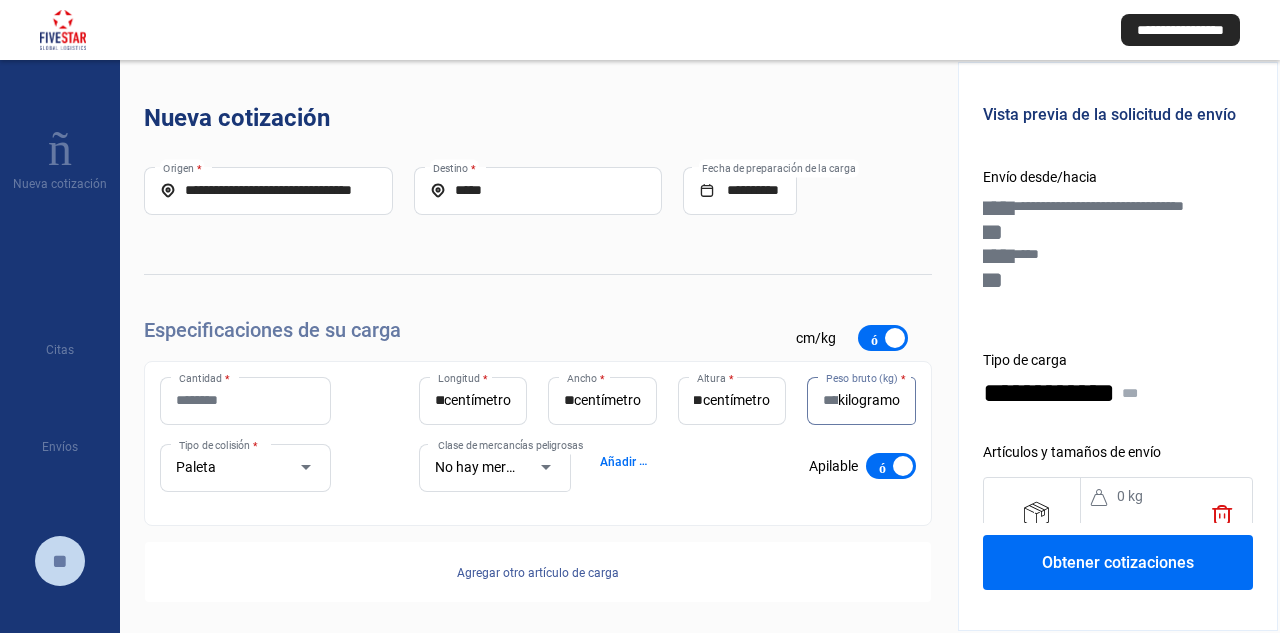 scroll, scrollTop: 0, scrollLeft: 0, axis: both 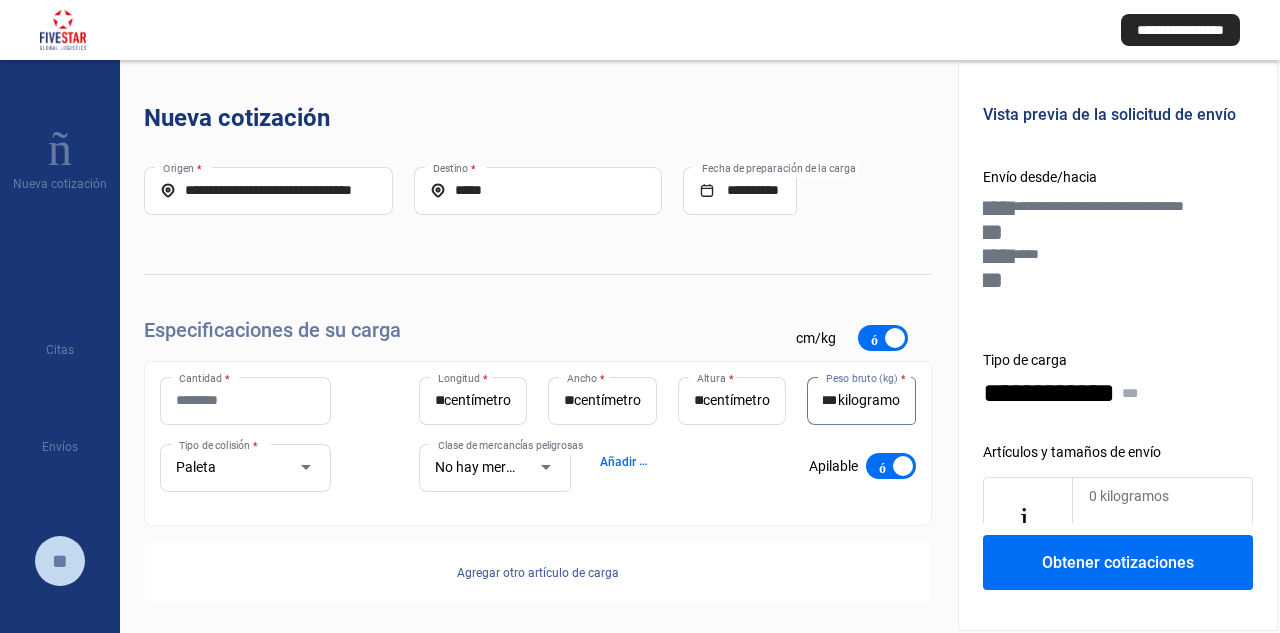 type on "***" 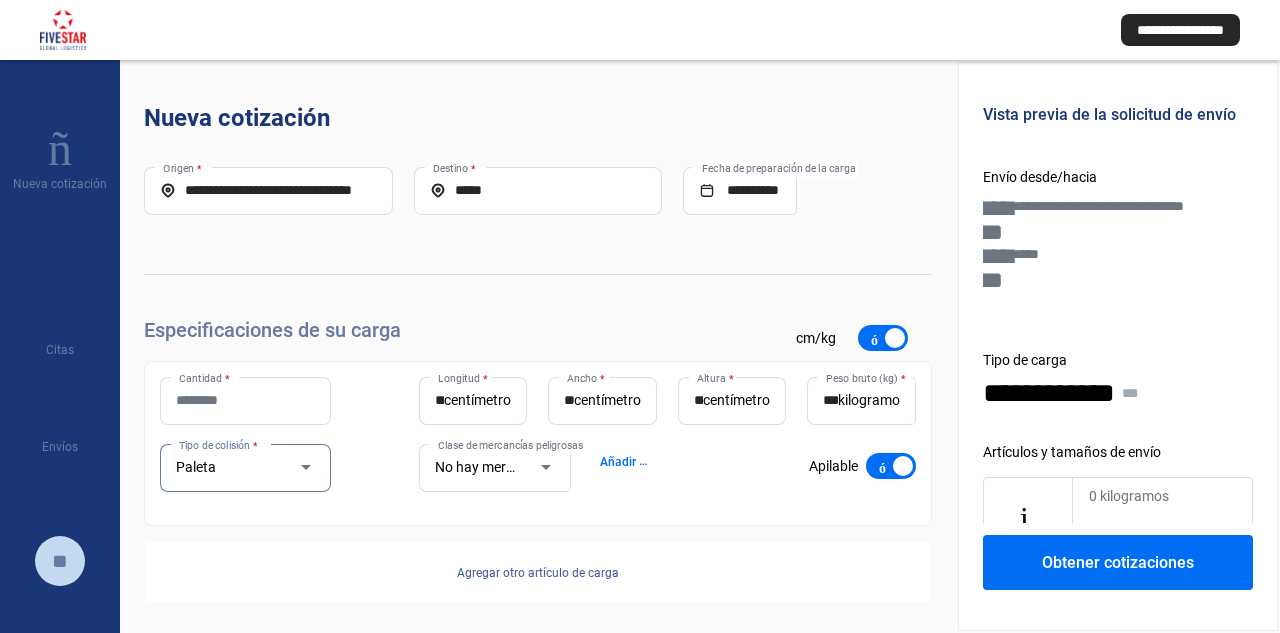 click on "centímetro" 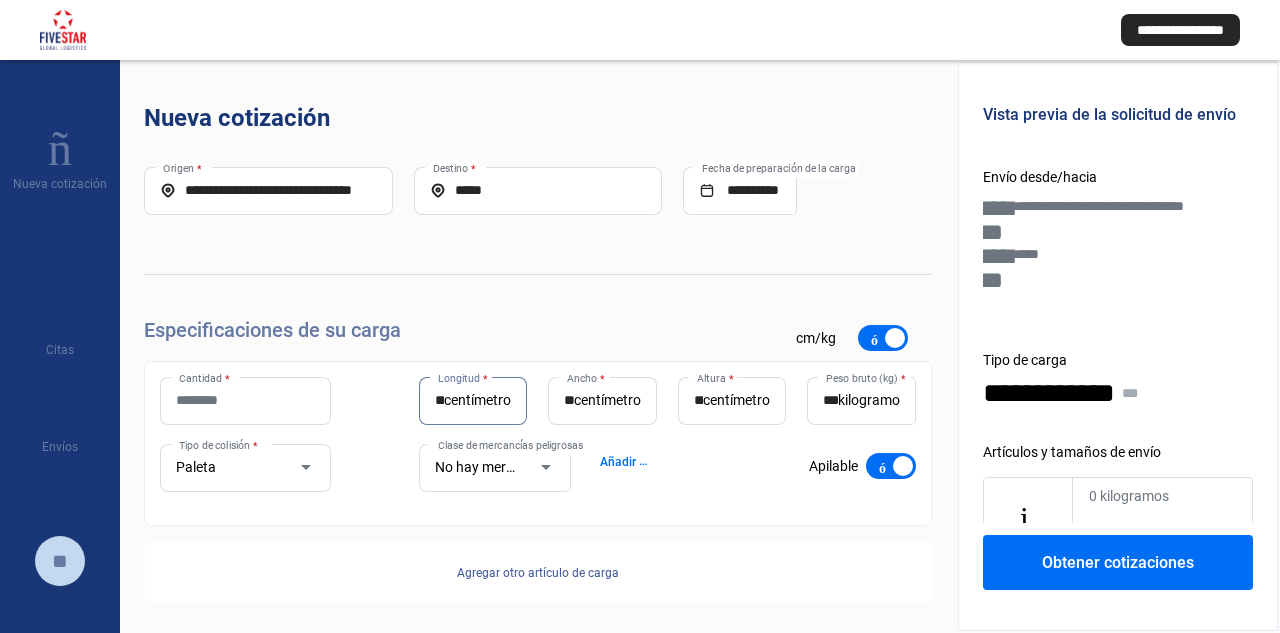 scroll, scrollTop: 0, scrollLeft: 7, axis: horizontal 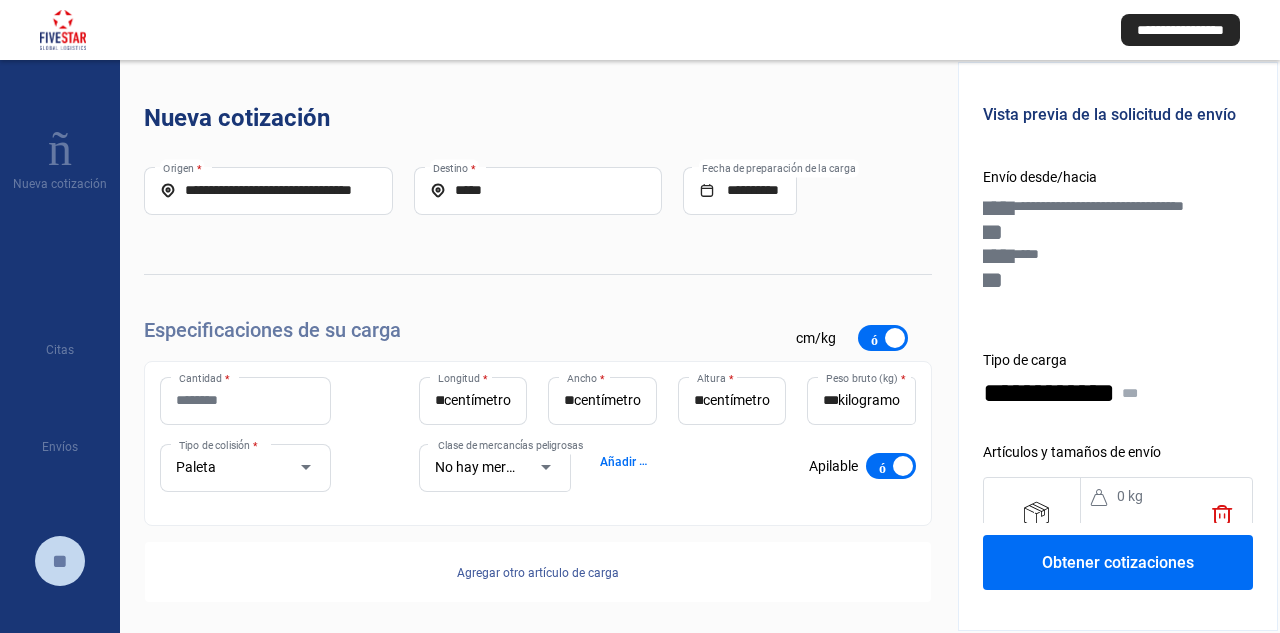 click on "add Add another cargo item" 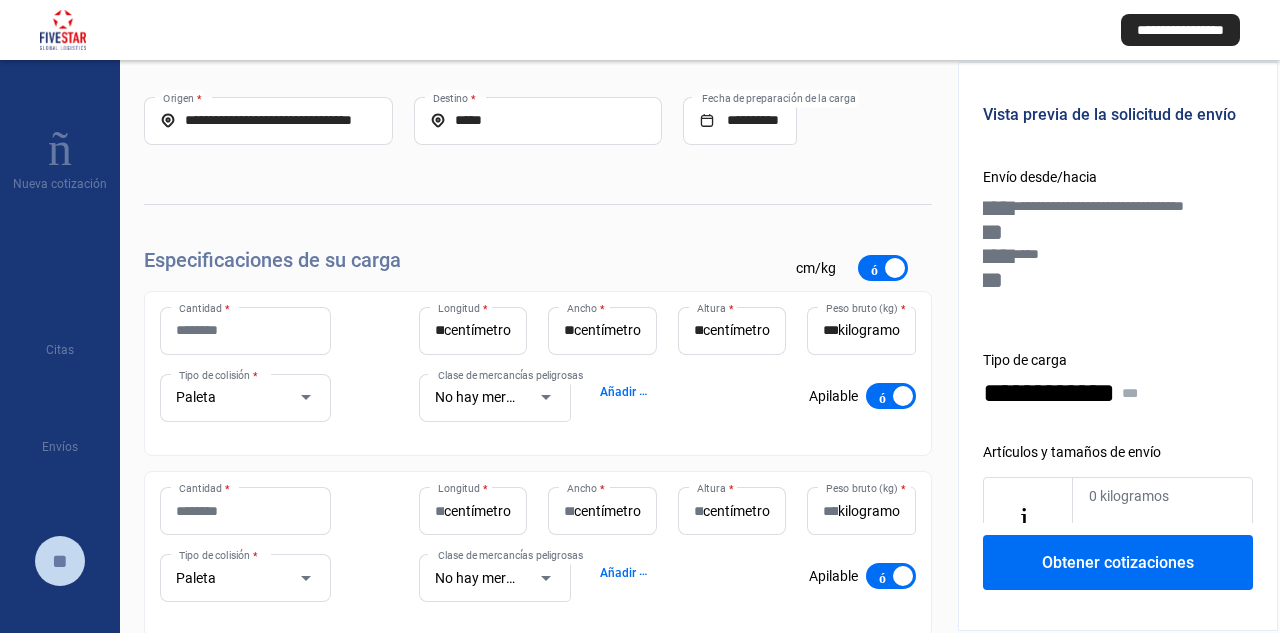 scroll, scrollTop: 191, scrollLeft: 0, axis: vertical 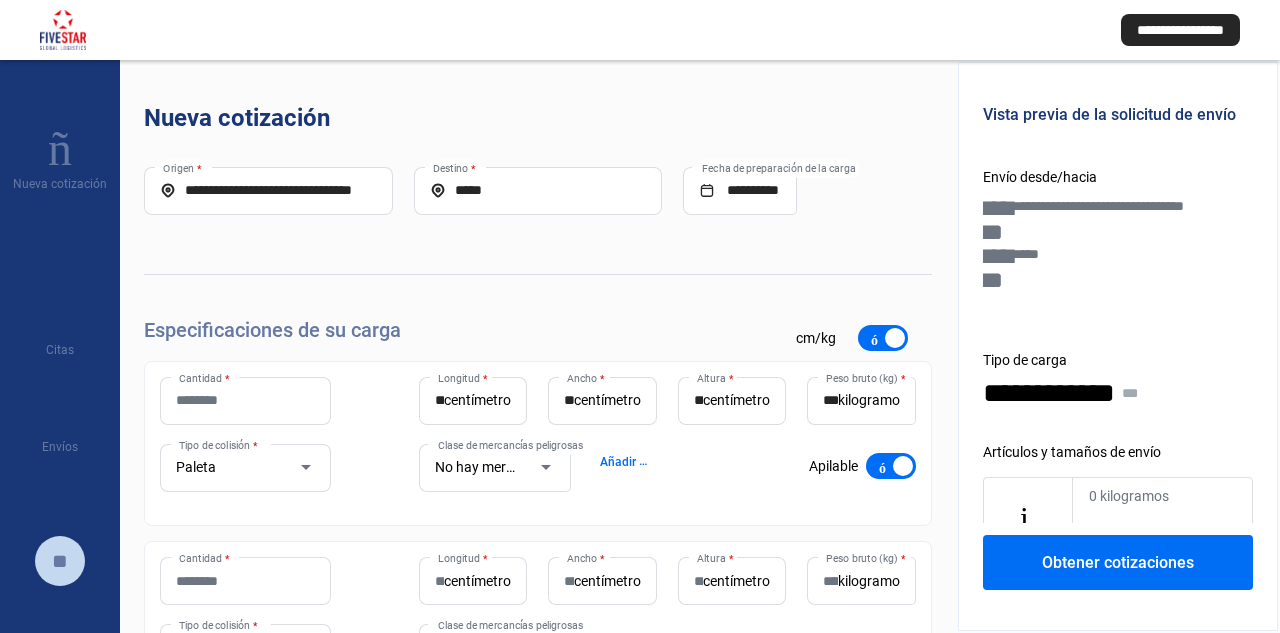click on "Obtener cotizaciones" 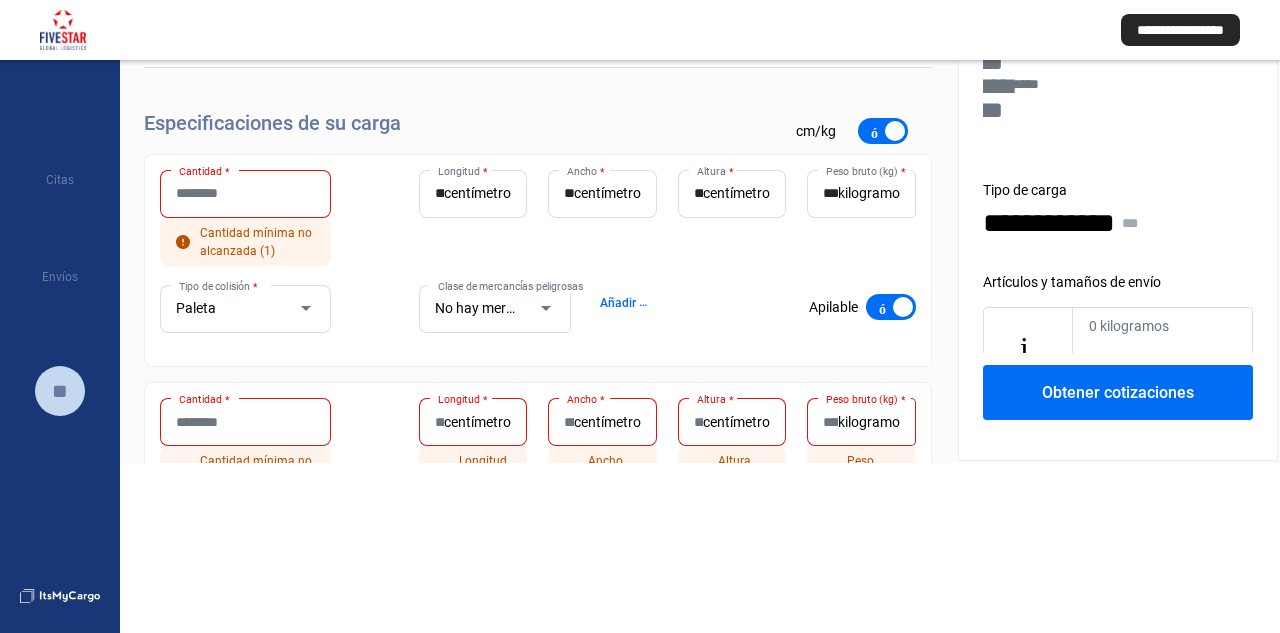 scroll, scrollTop: 0, scrollLeft: 0, axis: both 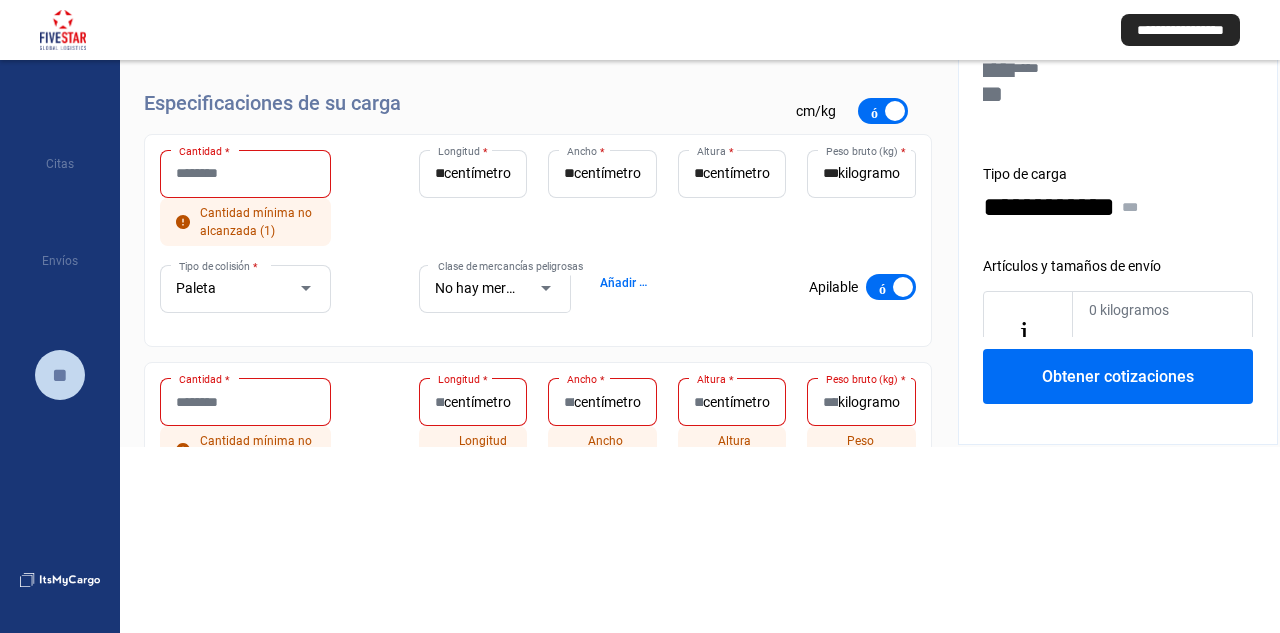 drag, startPoint x: 898, startPoint y: 370, endPoint x: 736, endPoint y: 337, distance: 165.32695 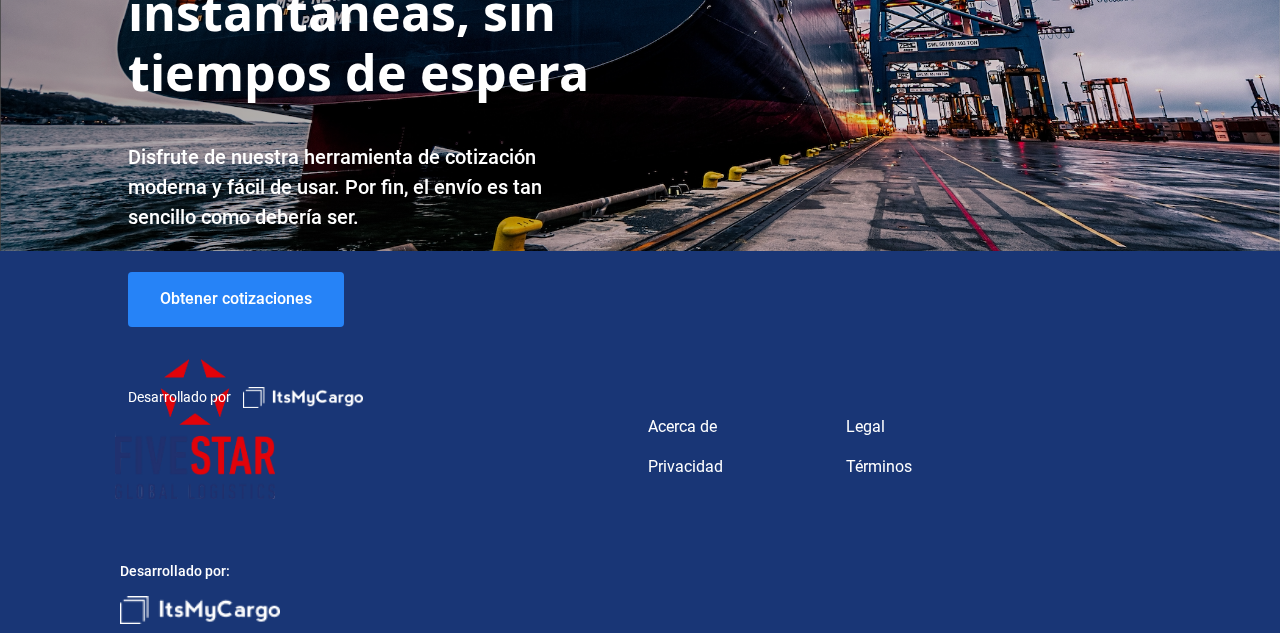 click on "Obtener cotizaciones" 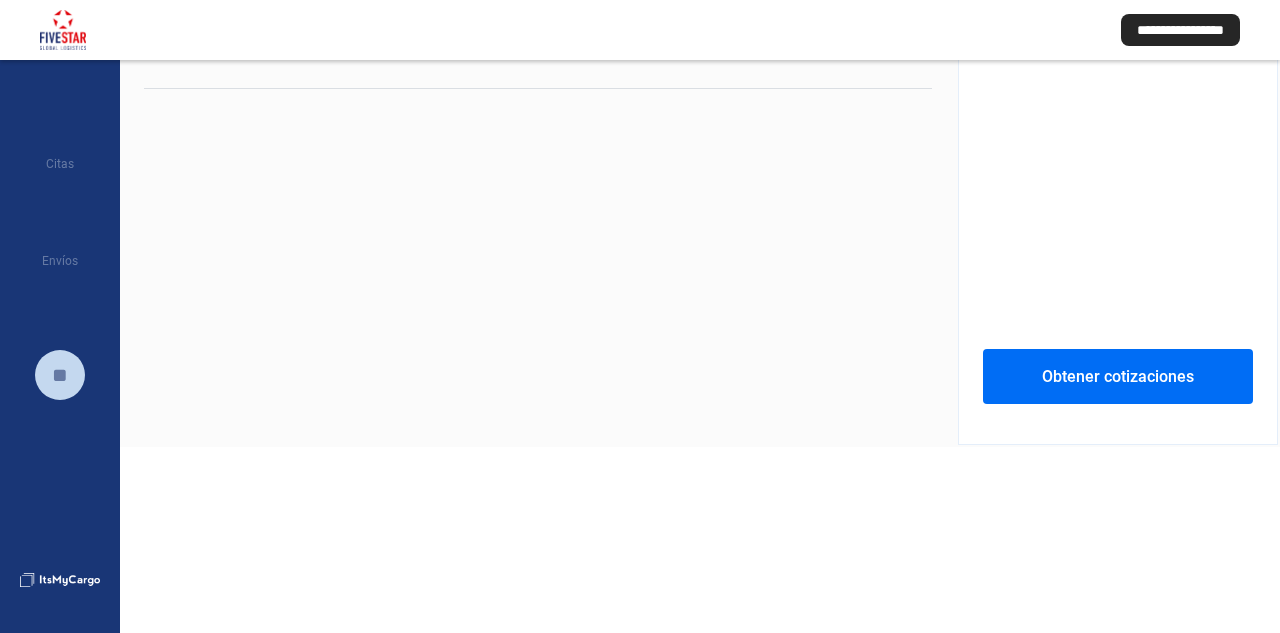click on "Obtener cotizaciones" 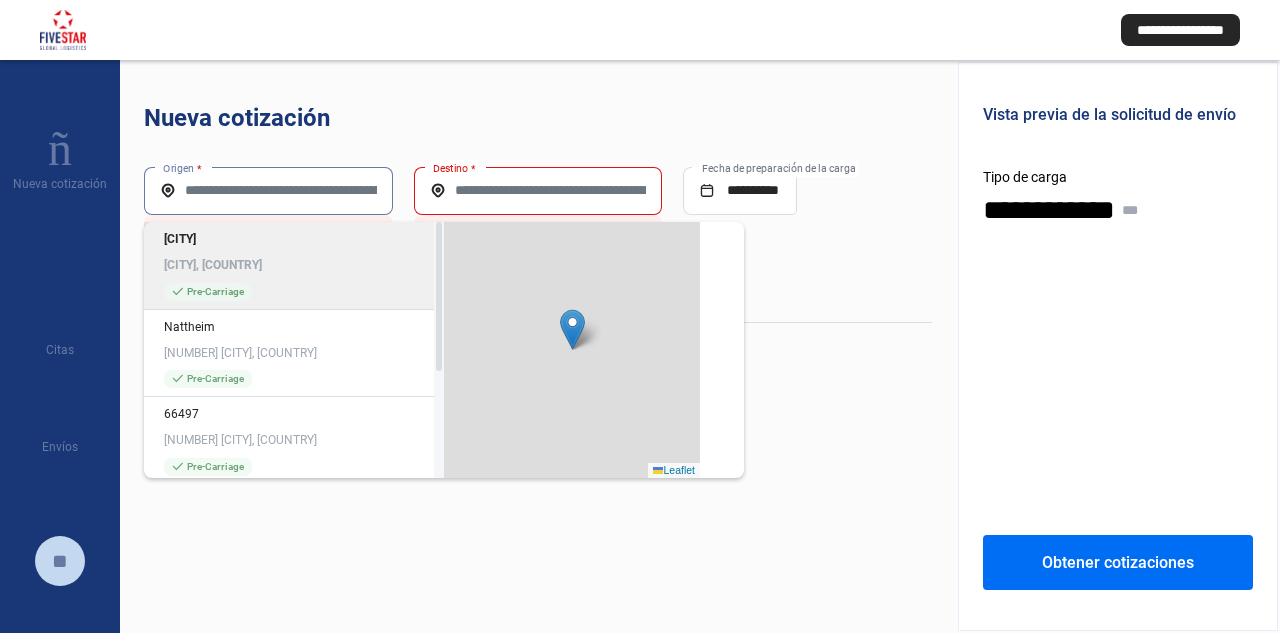 click on "Origen  *" at bounding box center [268, 190] 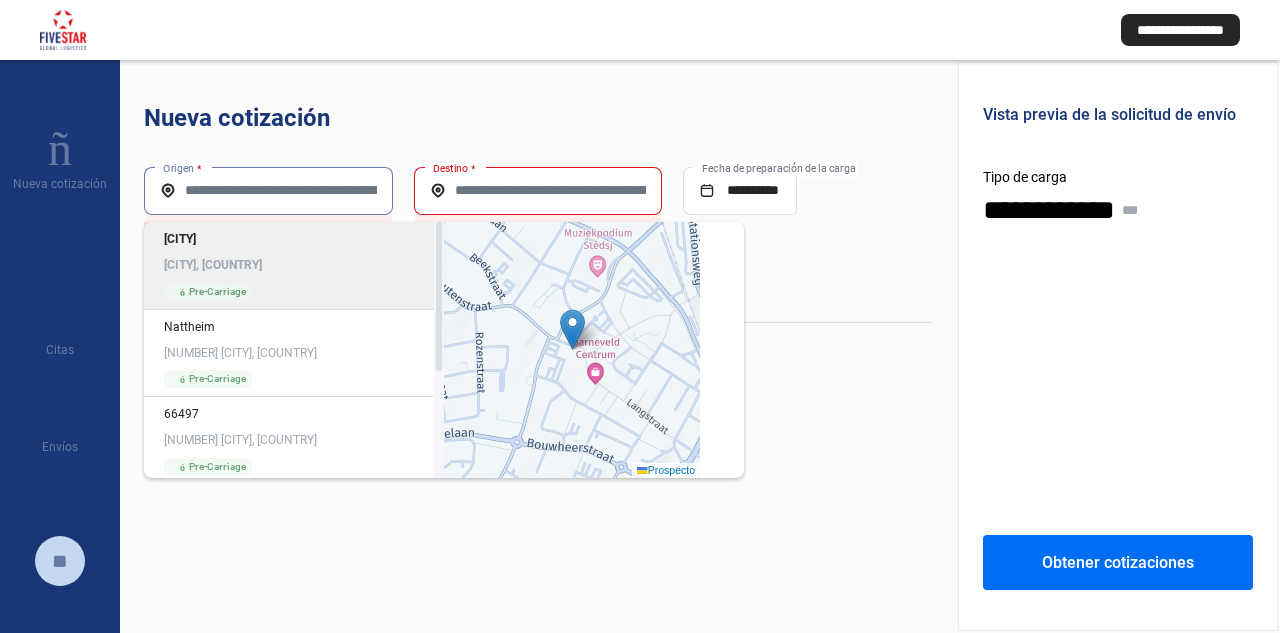 paste on "**********" 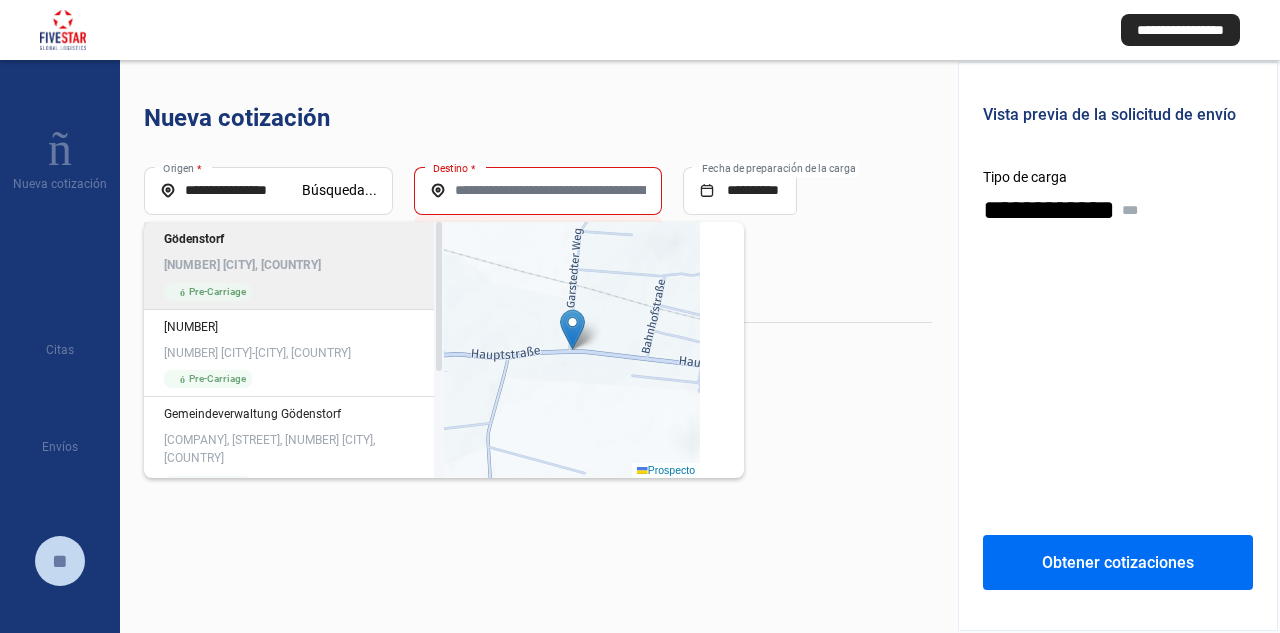 click on "**********" at bounding box center [231, 190] 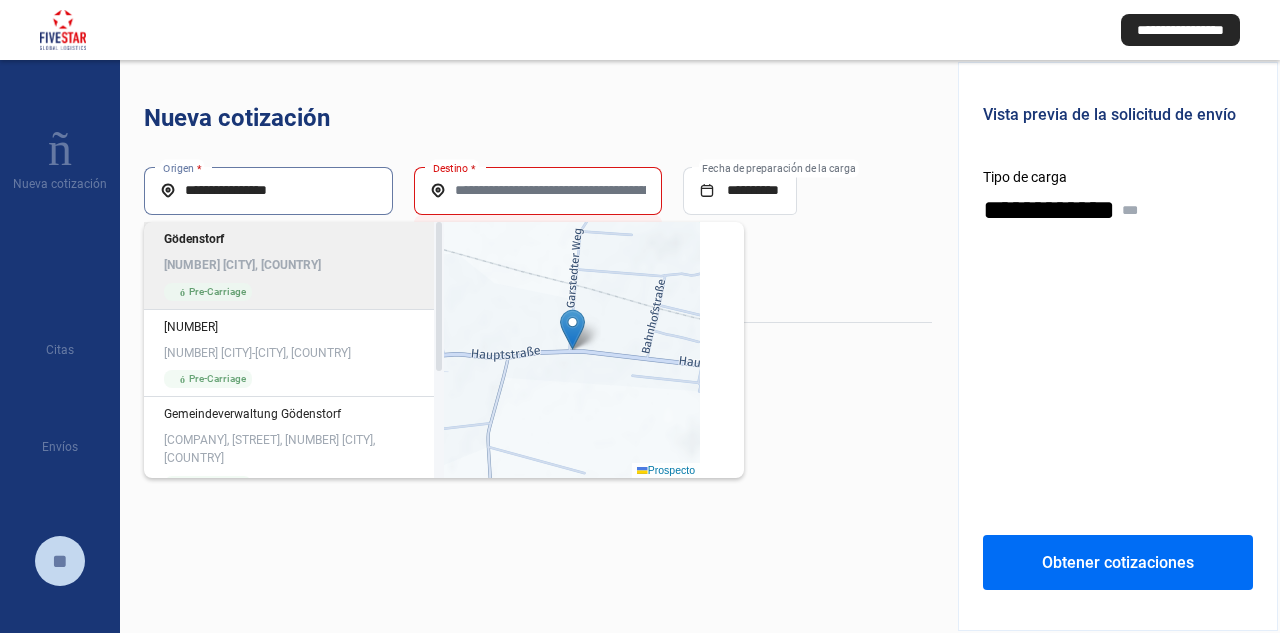 click on "**********" at bounding box center (268, 190) 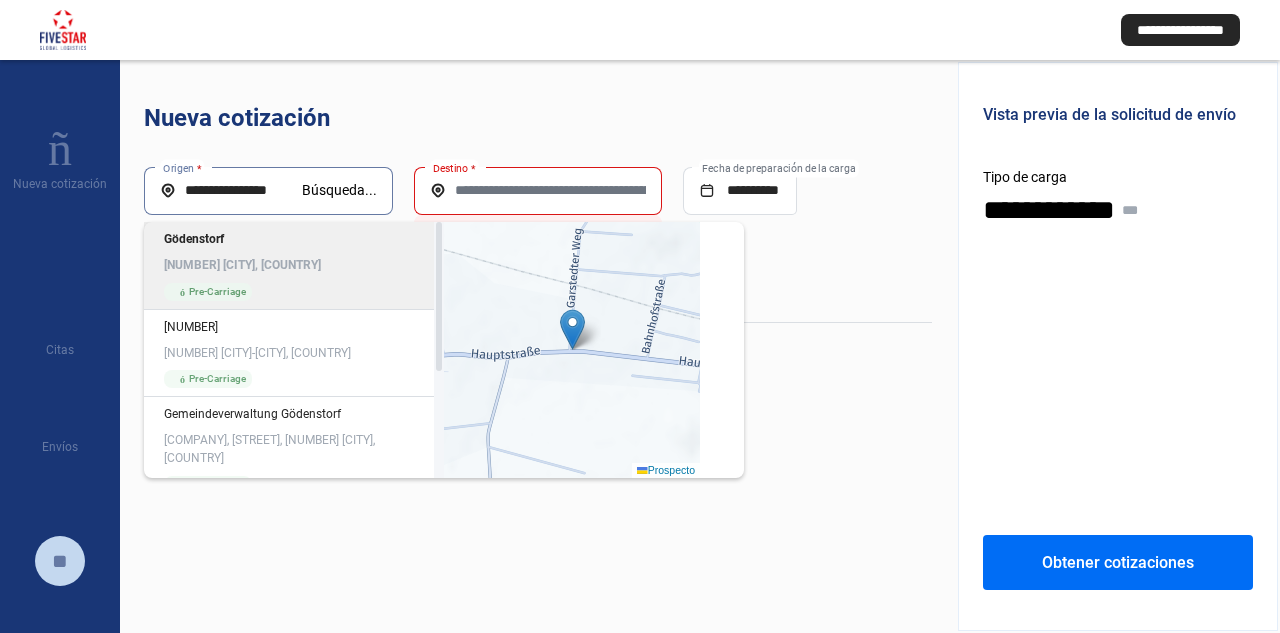 paste on "**********" 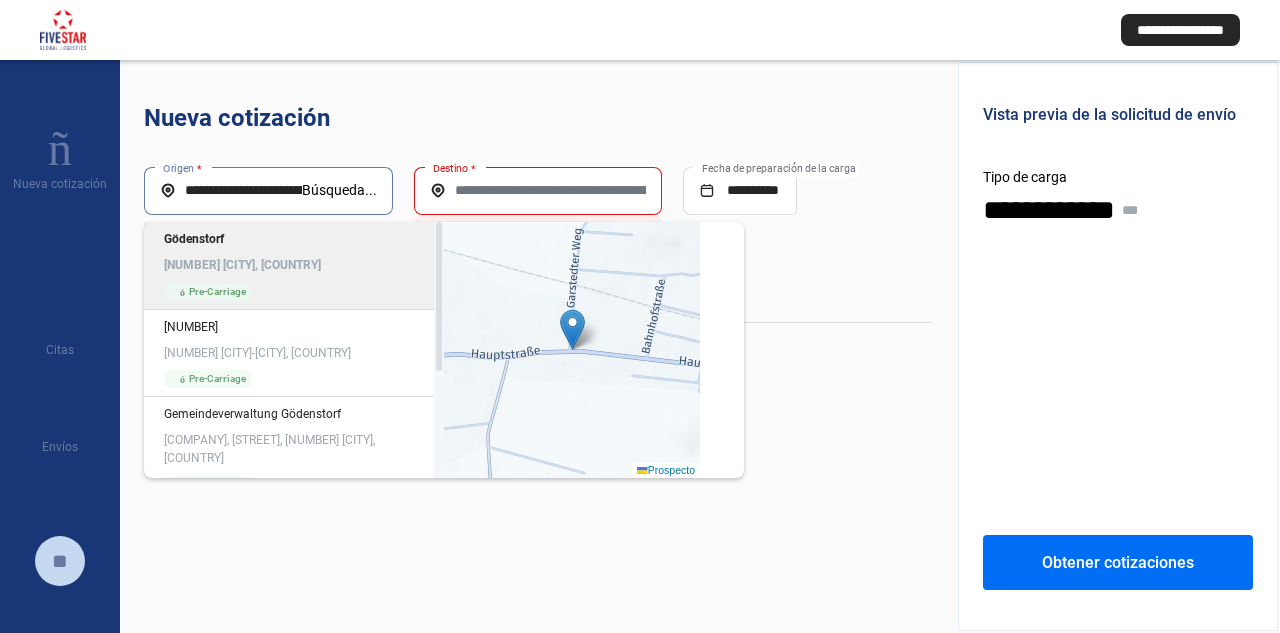 scroll, scrollTop: 0, scrollLeft: 22, axis: horizontal 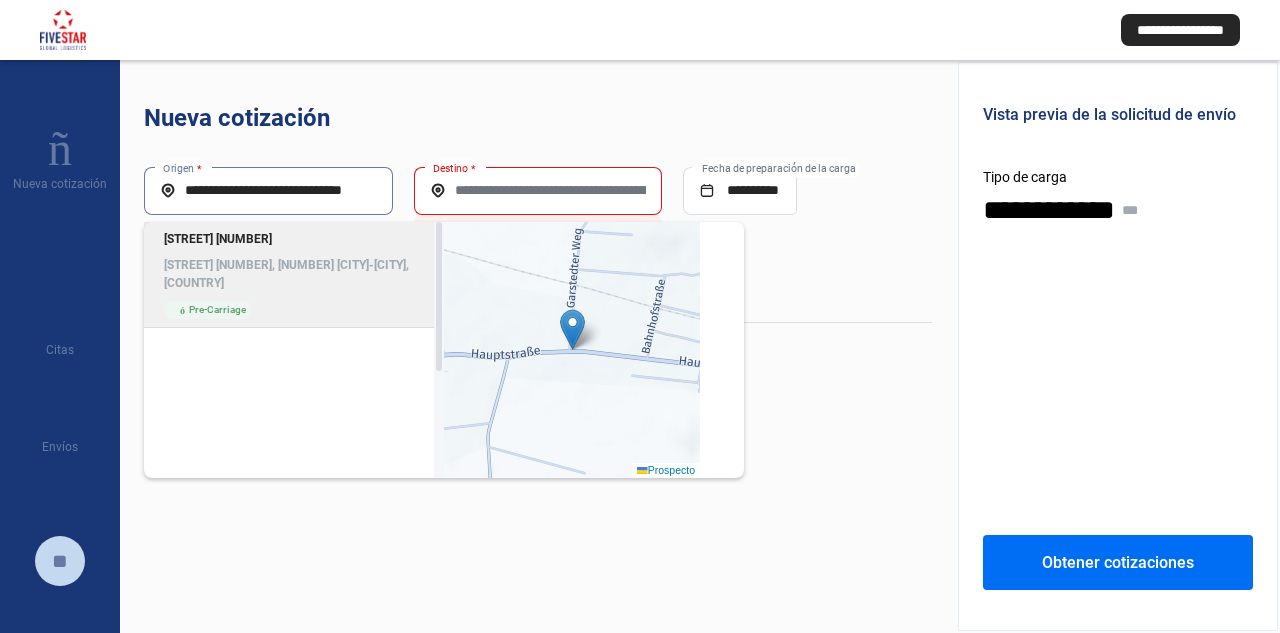 click on "[STREET] [NUMBER], [NUMBER] [CITY]-[CITY], [COUNTRY]" 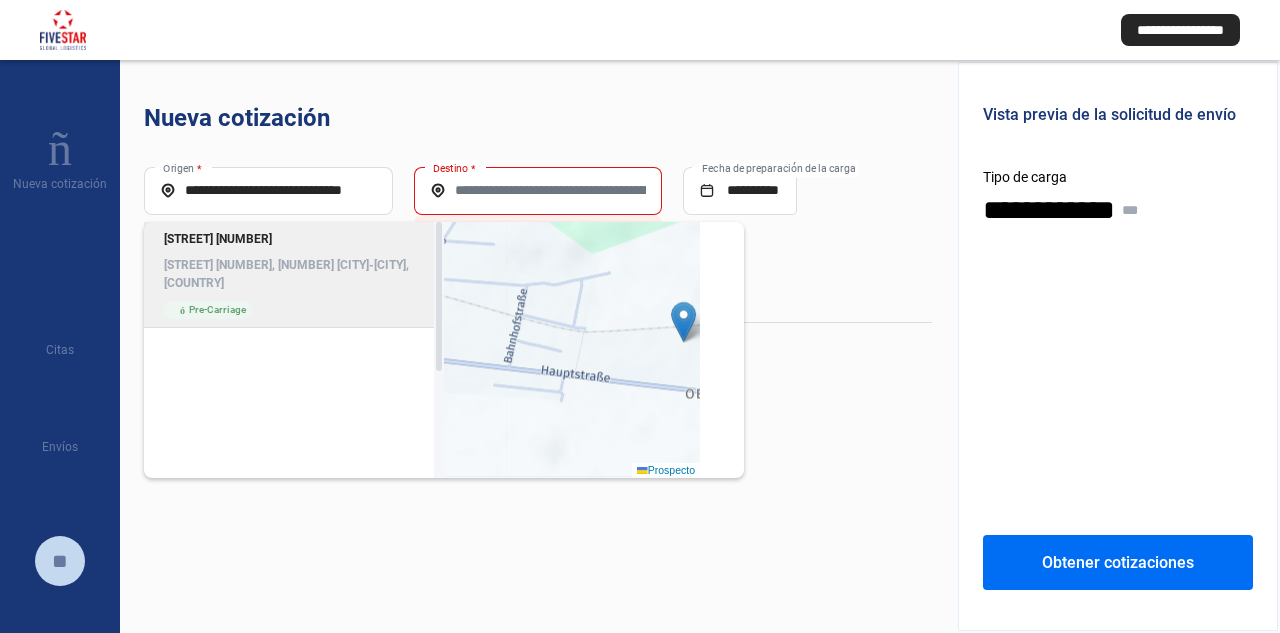 type on "**********" 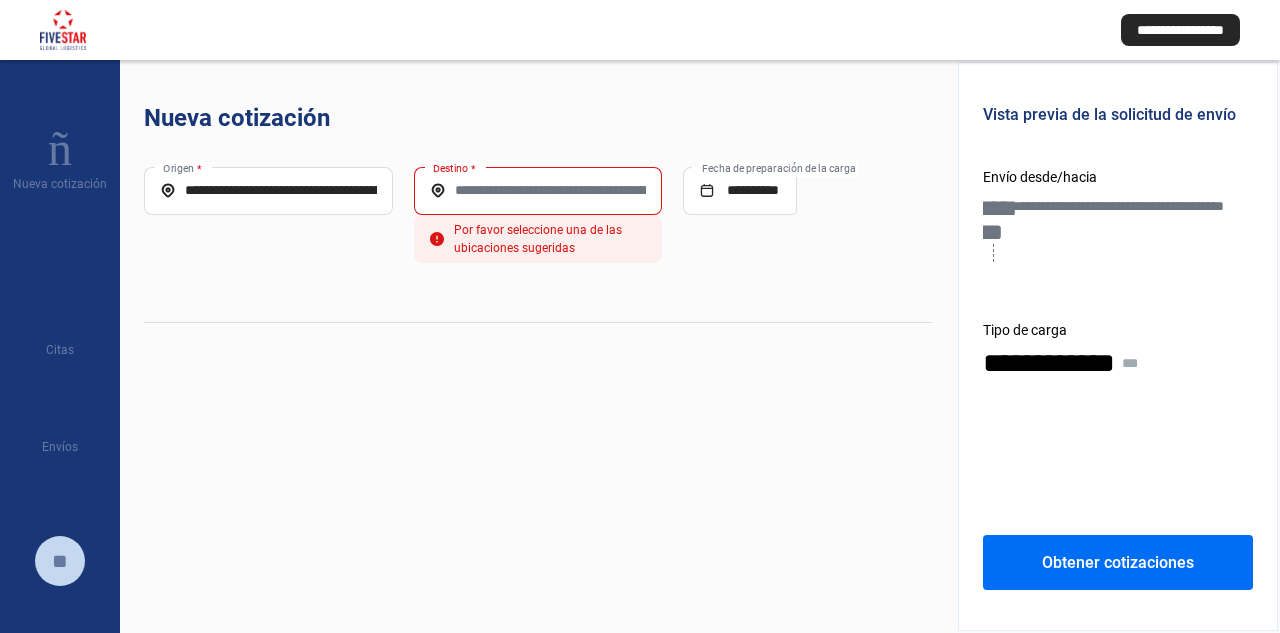 click on "Destino  *" at bounding box center (538, 190) 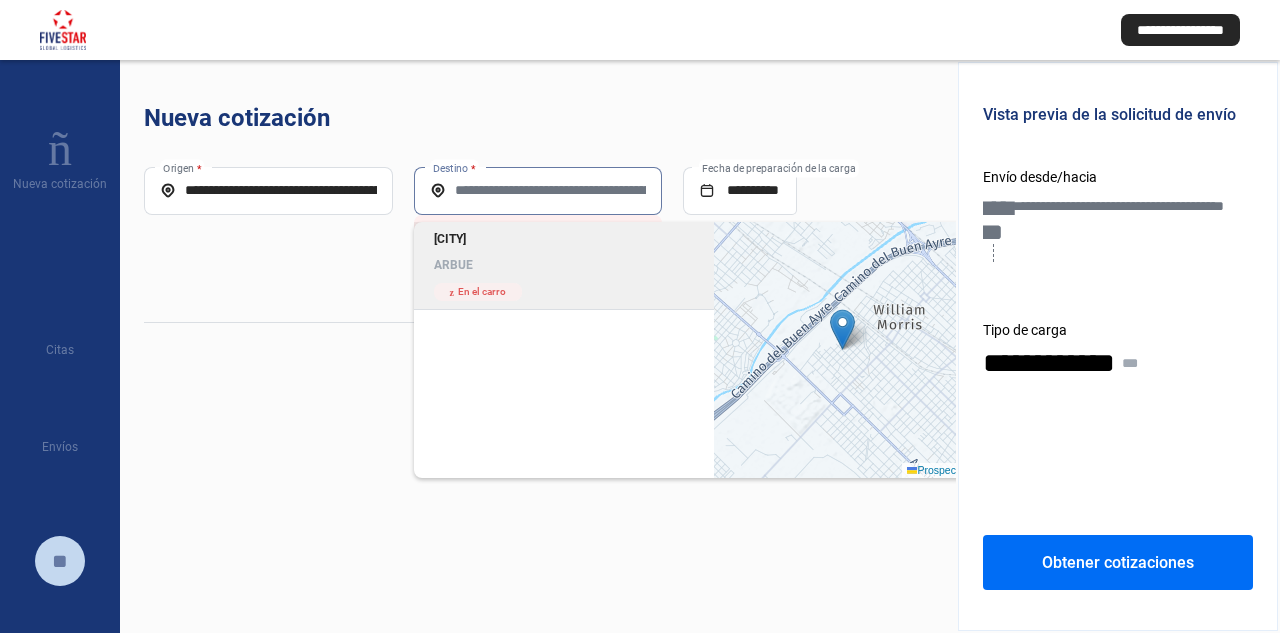 click on "ARBUE" 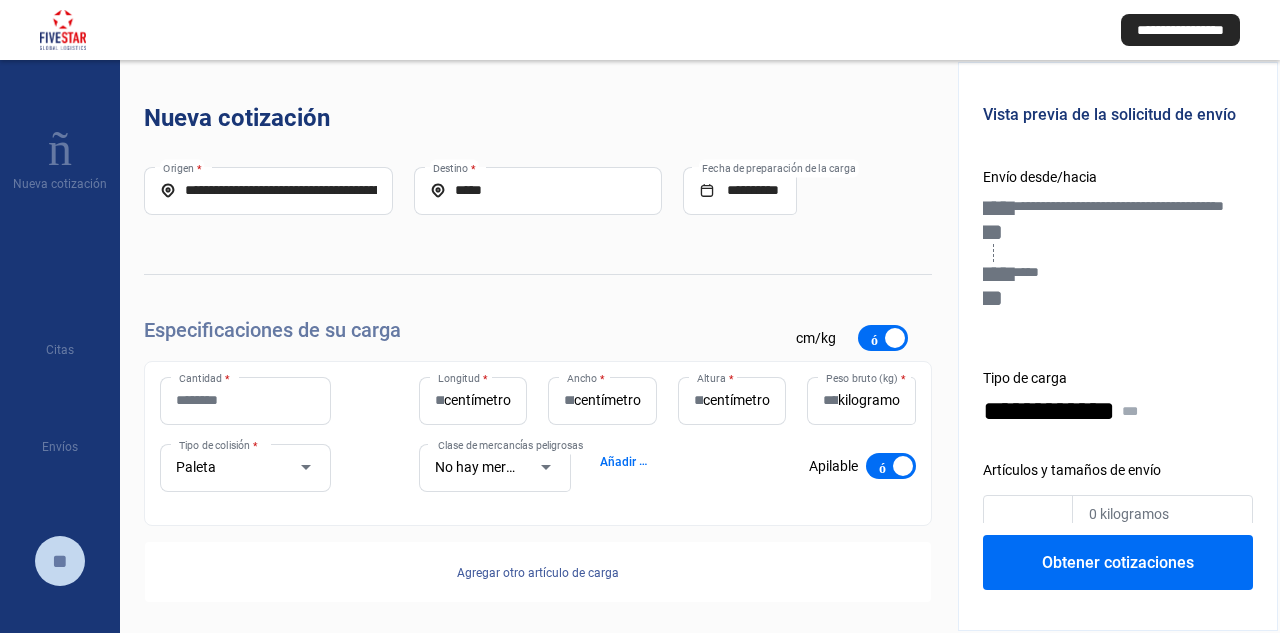 scroll, scrollTop: 10, scrollLeft: 0, axis: vertical 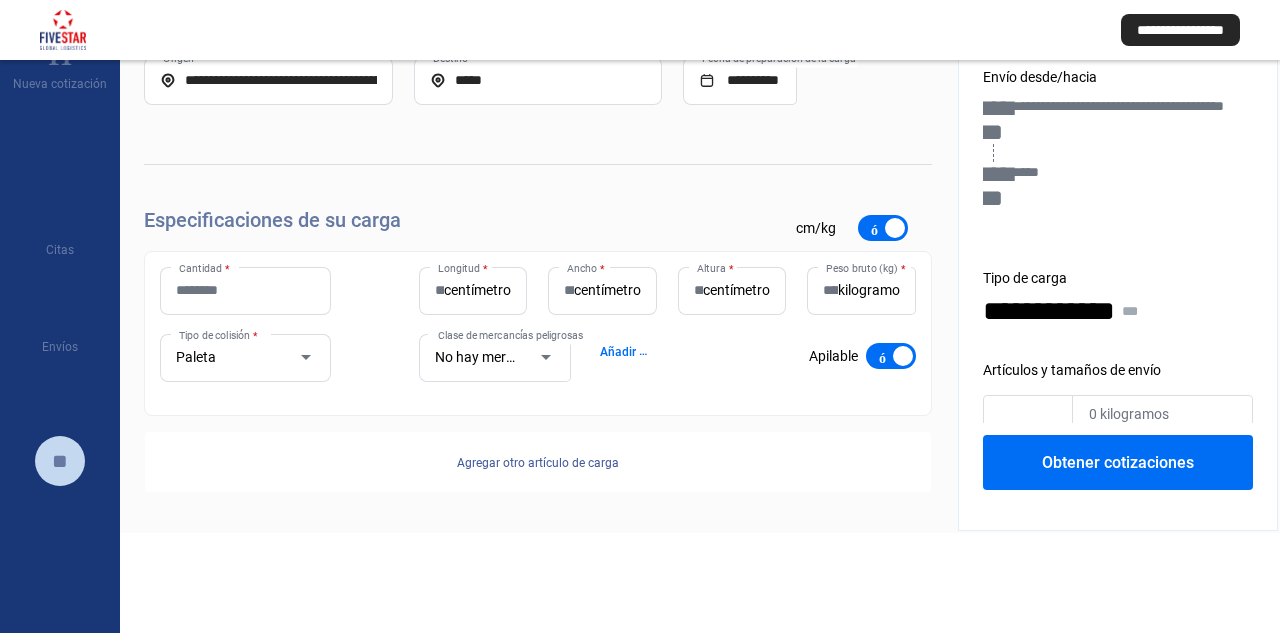 click on "centímetro" 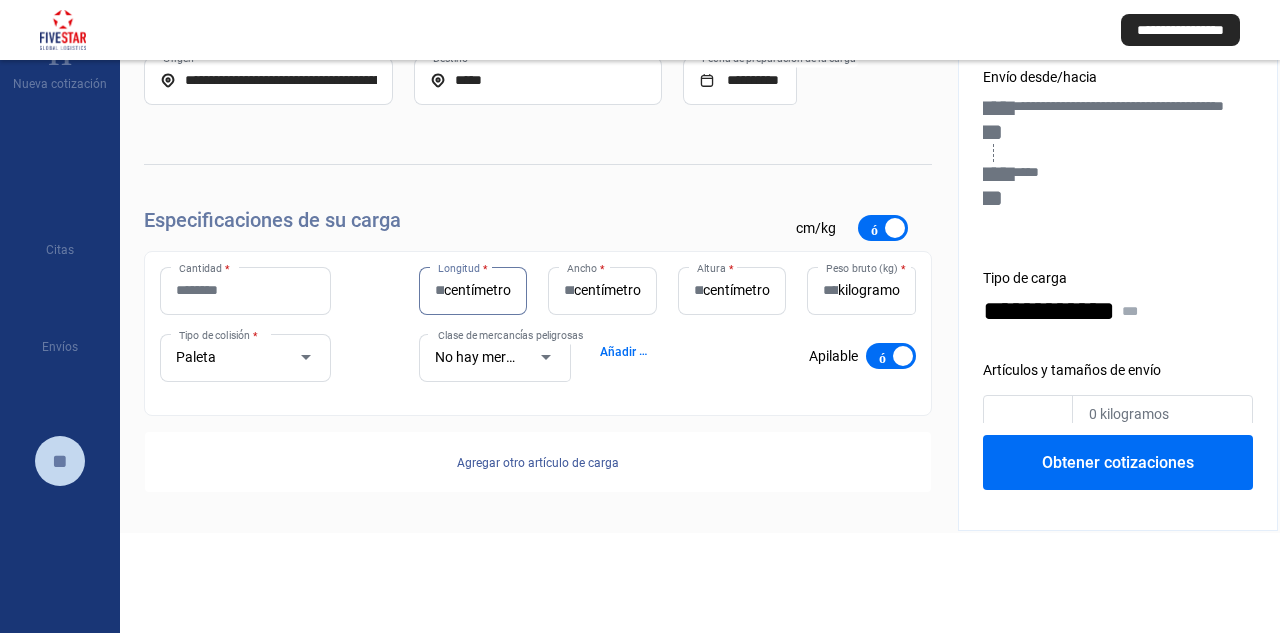 click on "No hay mercancías peligrosas" at bounding box center [528, 357] 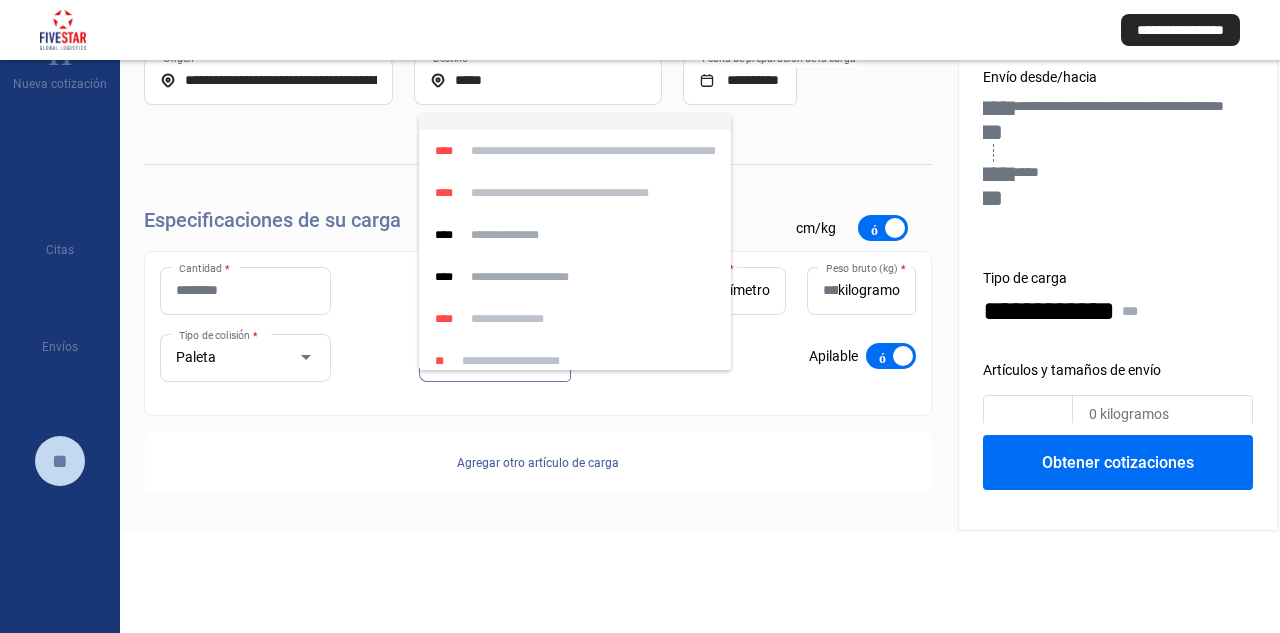 scroll, scrollTop: 200, scrollLeft: 0, axis: vertical 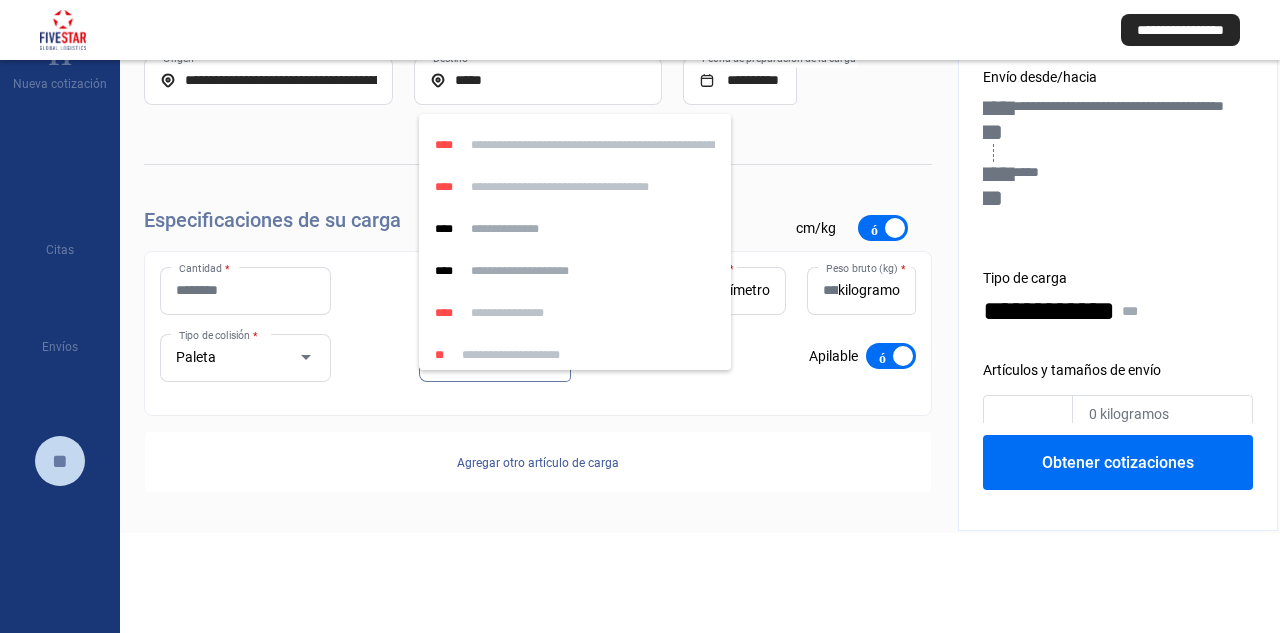 click at bounding box center [640, 316] 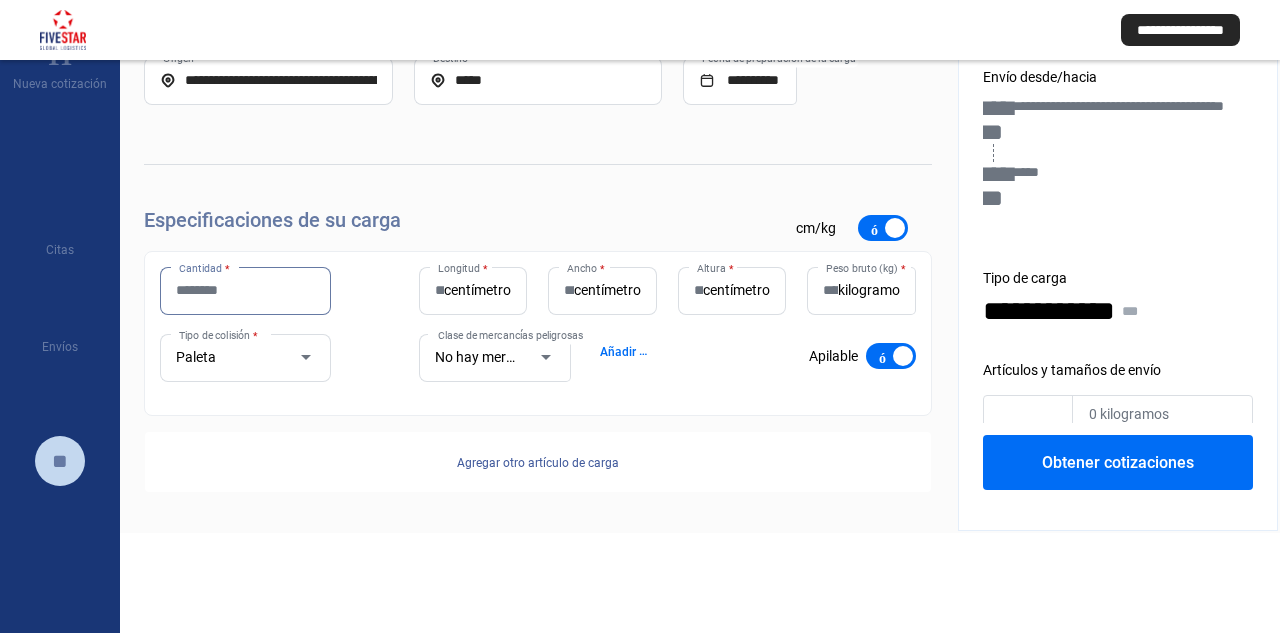 click on "Cantidad  *" at bounding box center [245, 290] 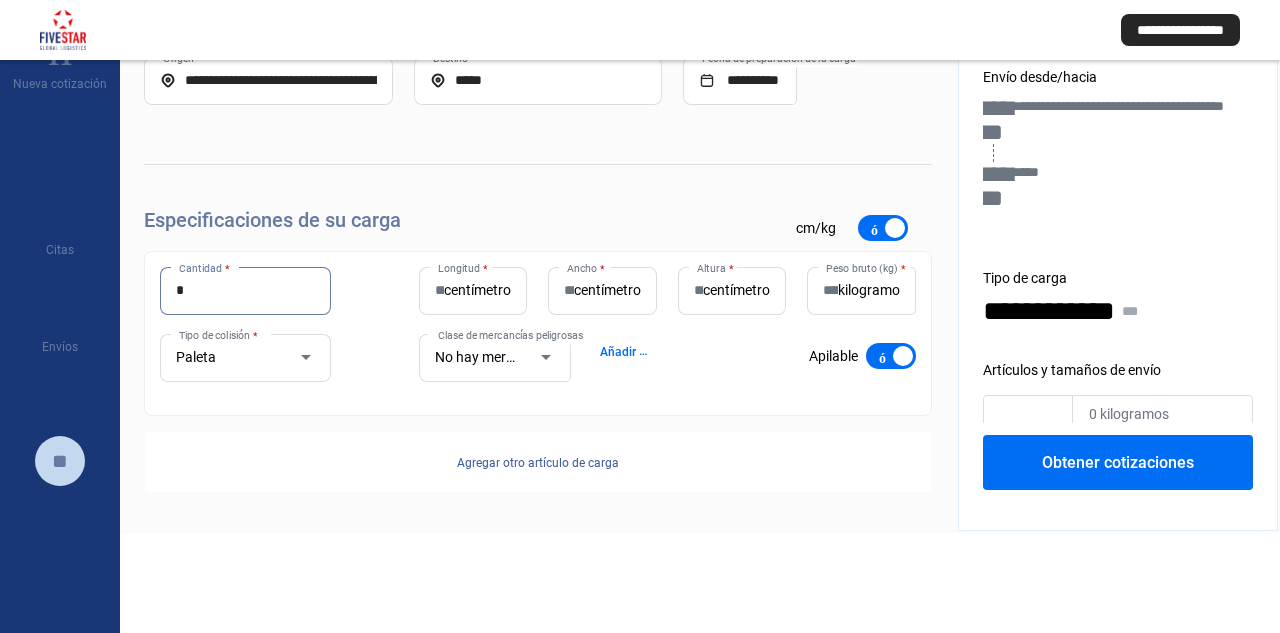 type on "*" 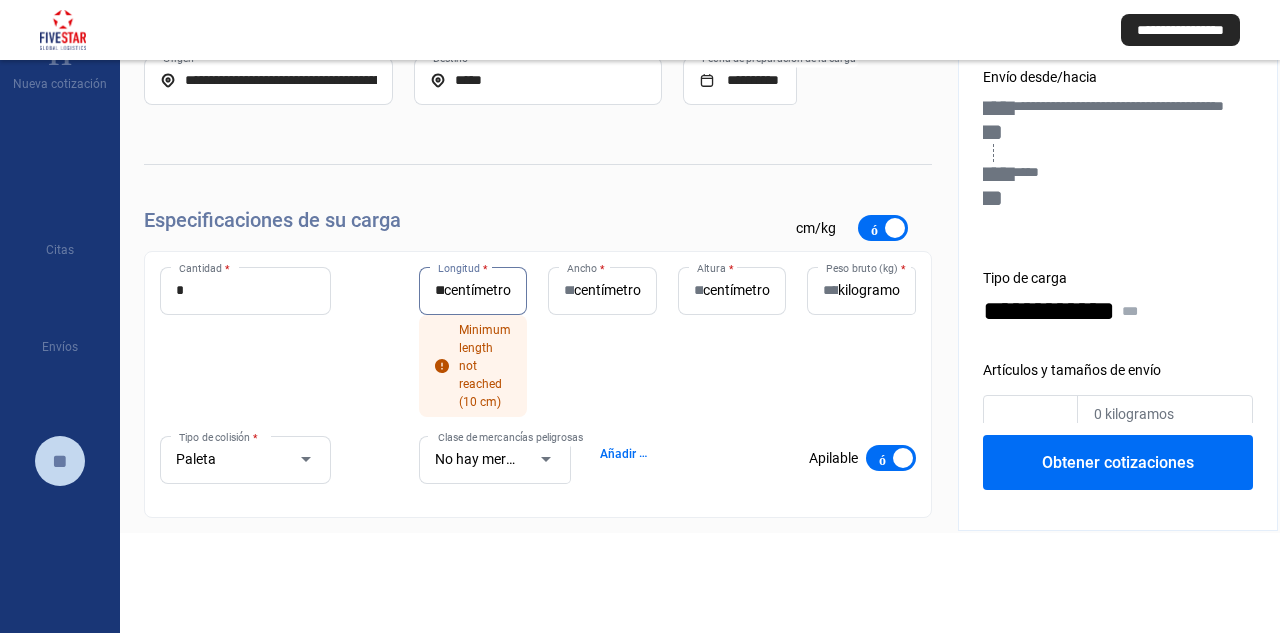 scroll, scrollTop: 0, scrollLeft: 6, axis: horizontal 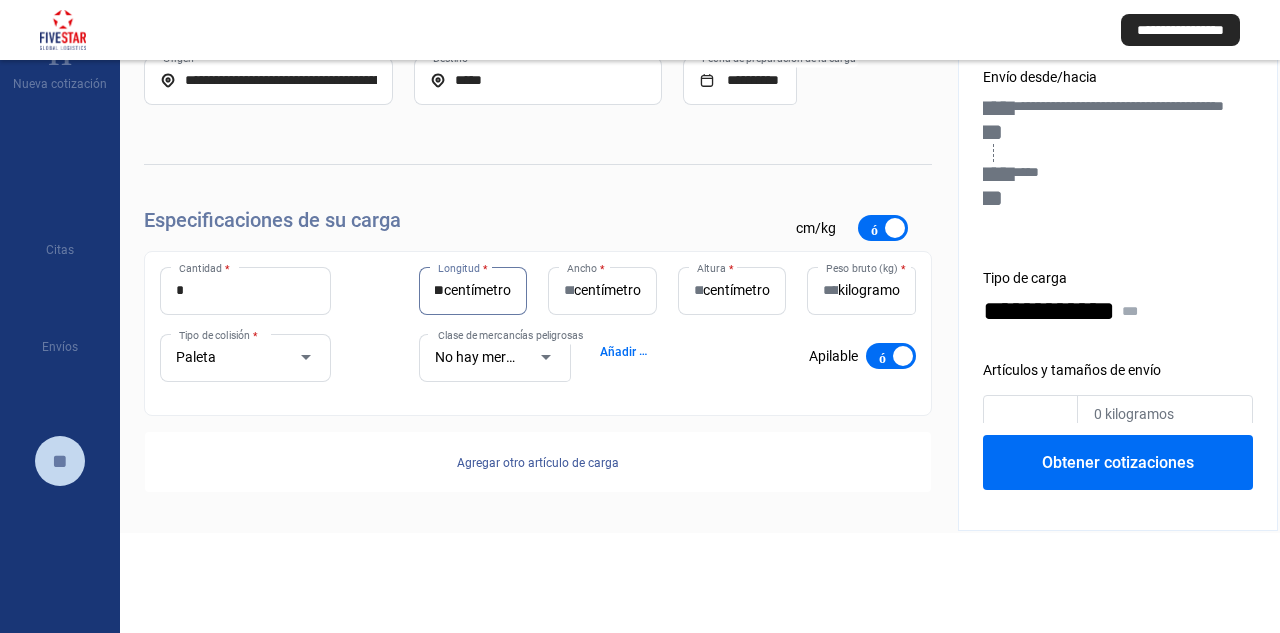 type on "**" 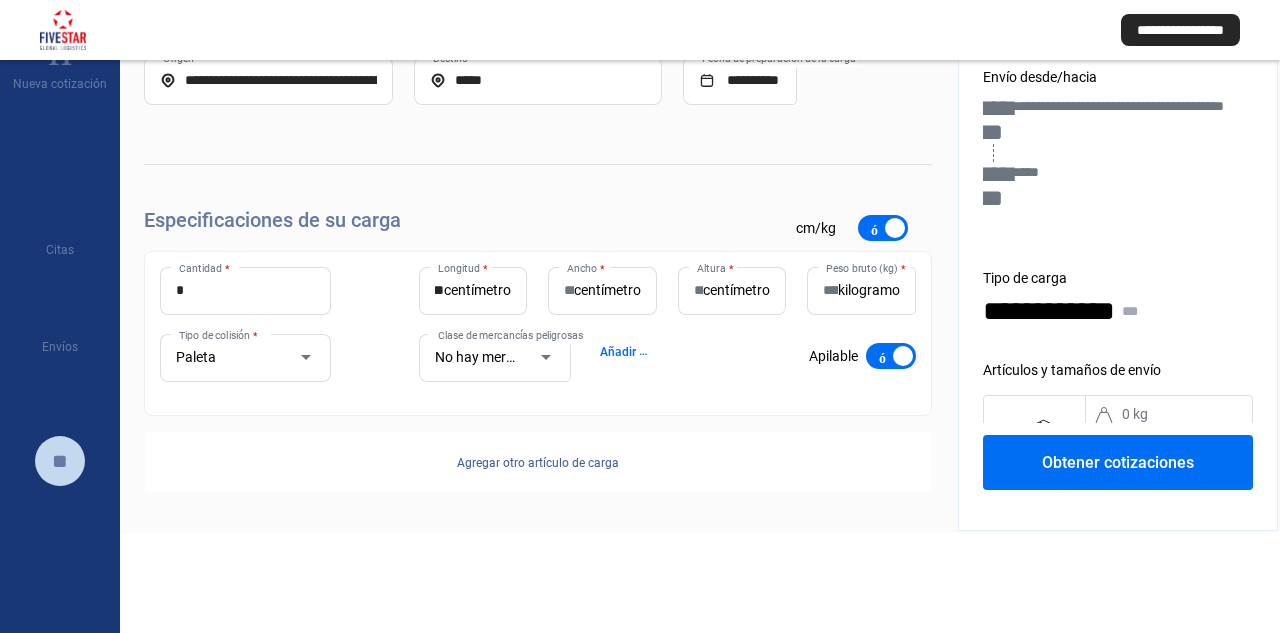 scroll, scrollTop: 0, scrollLeft: 0, axis: both 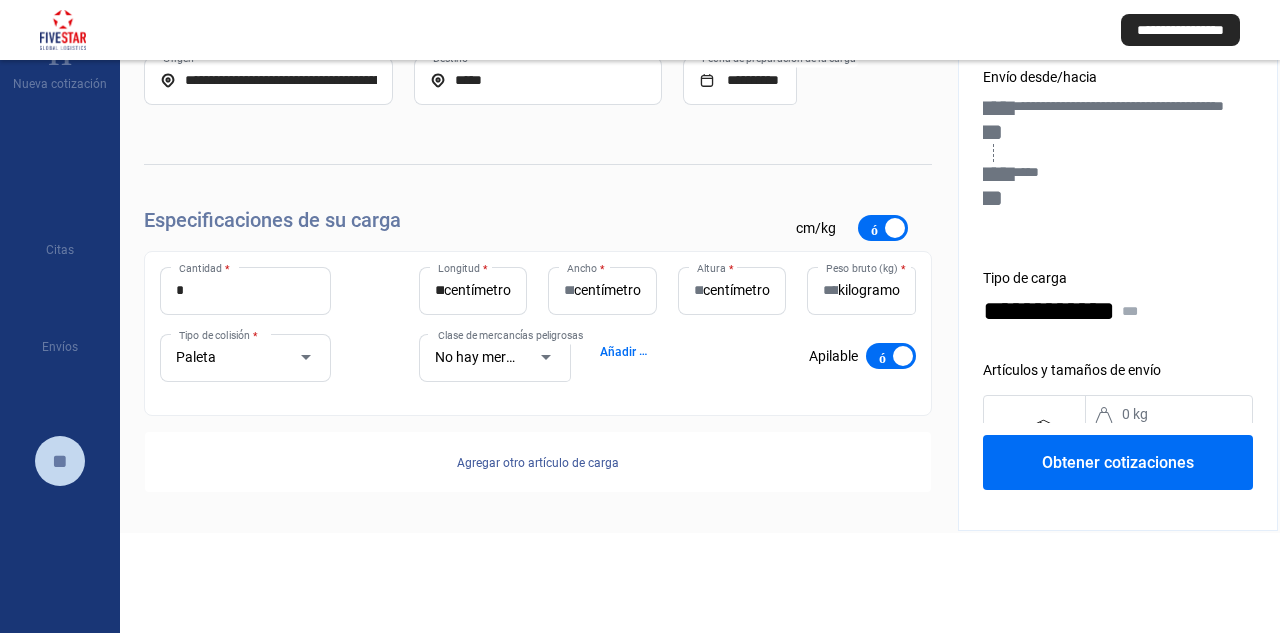 click on "Ancho * centímetro" 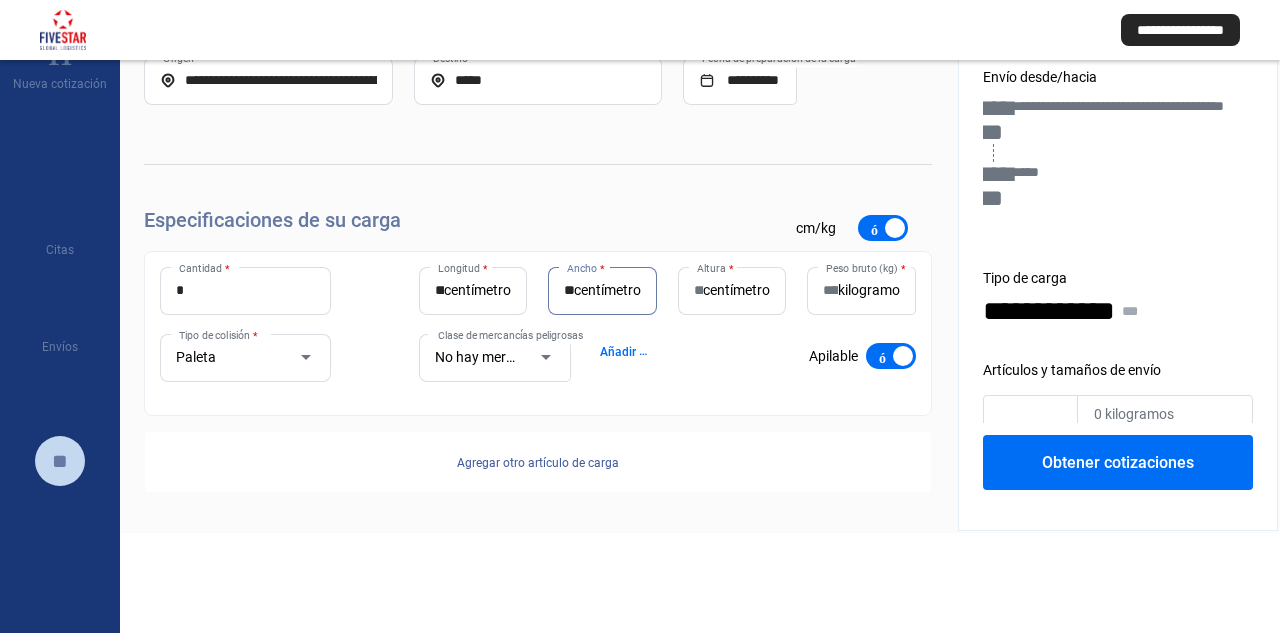 scroll, scrollTop: 0, scrollLeft: 6, axis: horizontal 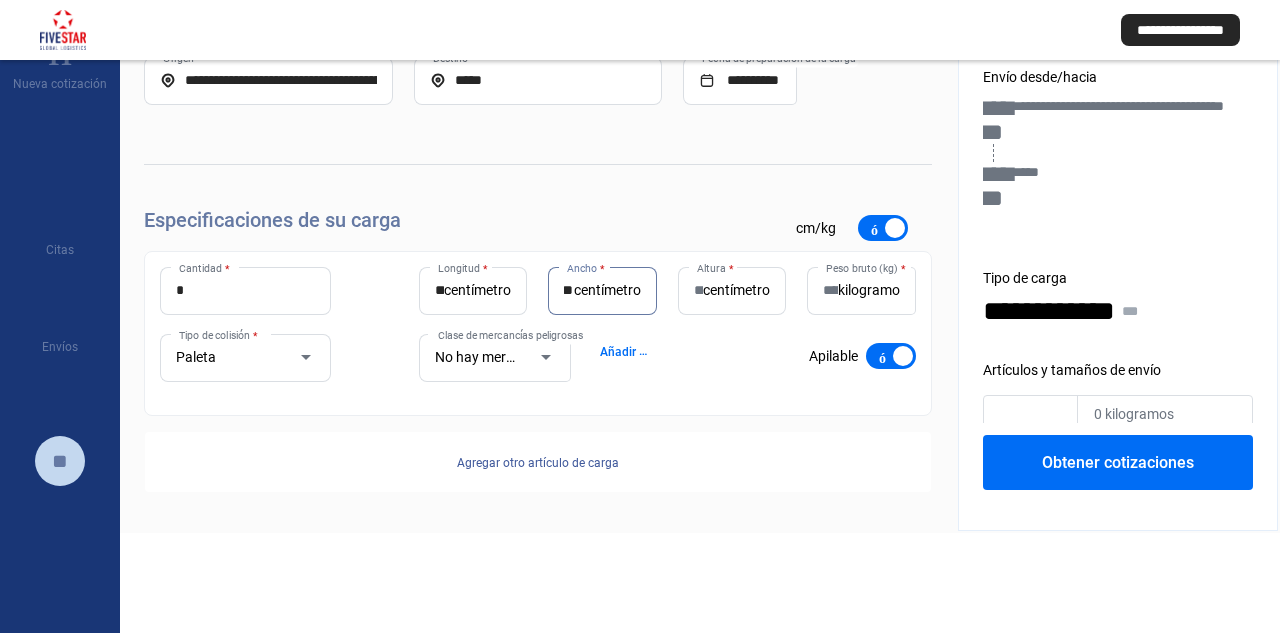 type on "**" 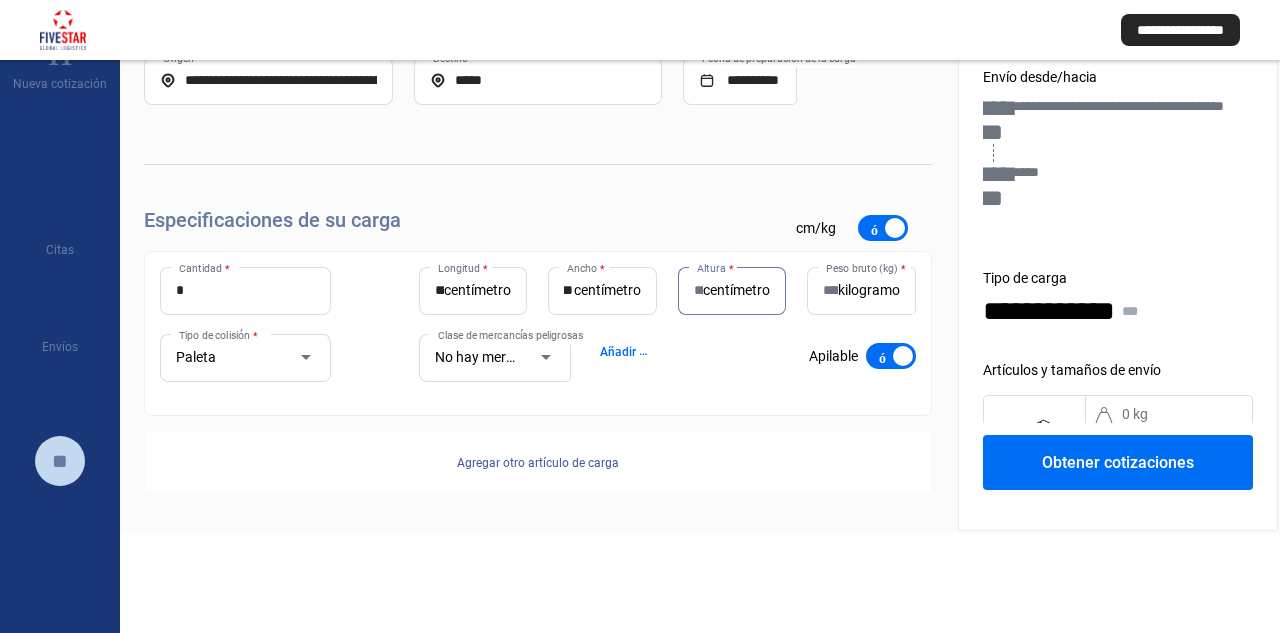 scroll, scrollTop: 0, scrollLeft: 0, axis: both 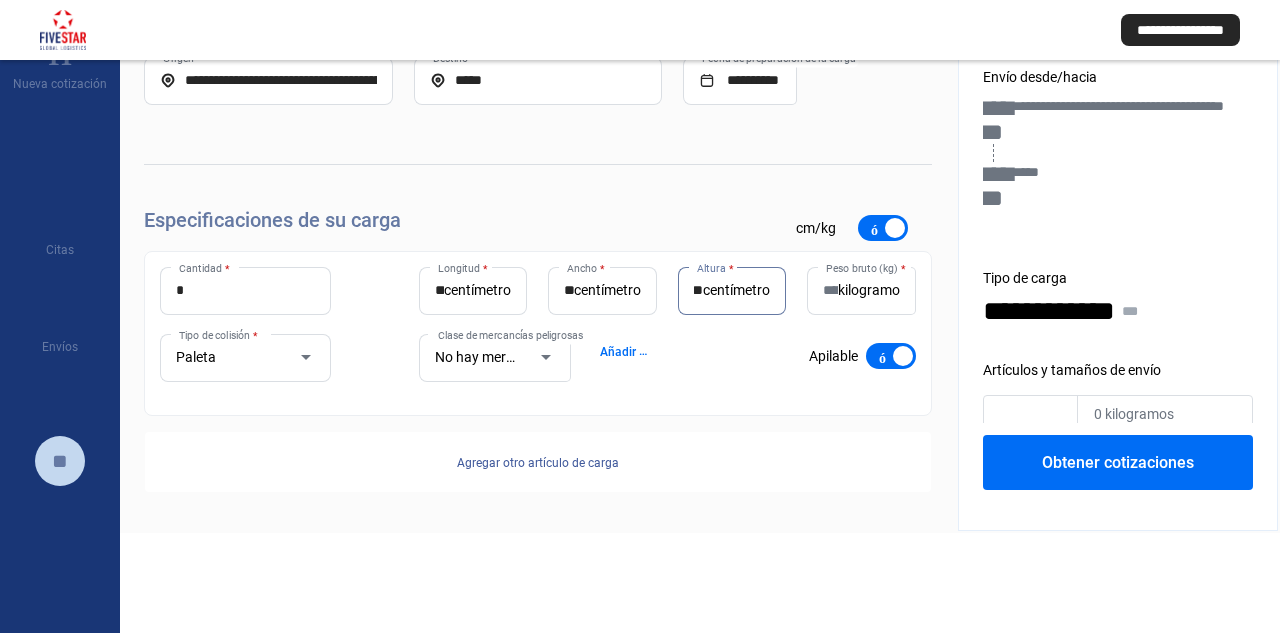 type on "**" 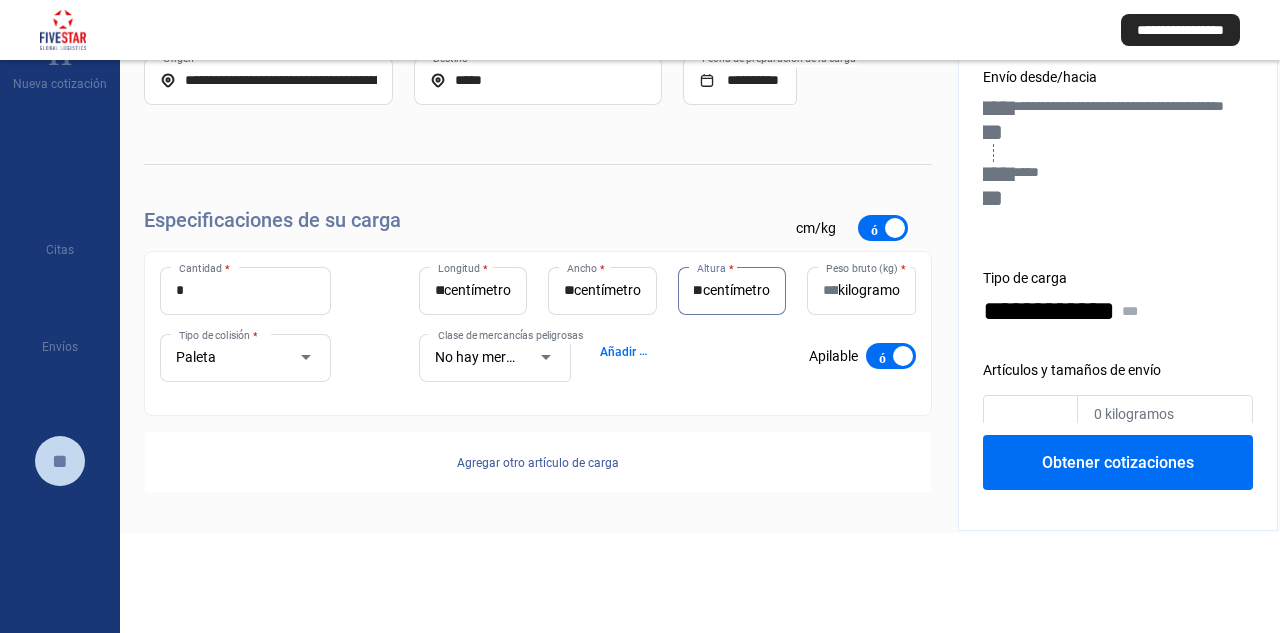 scroll, scrollTop: 0, scrollLeft: 0, axis: both 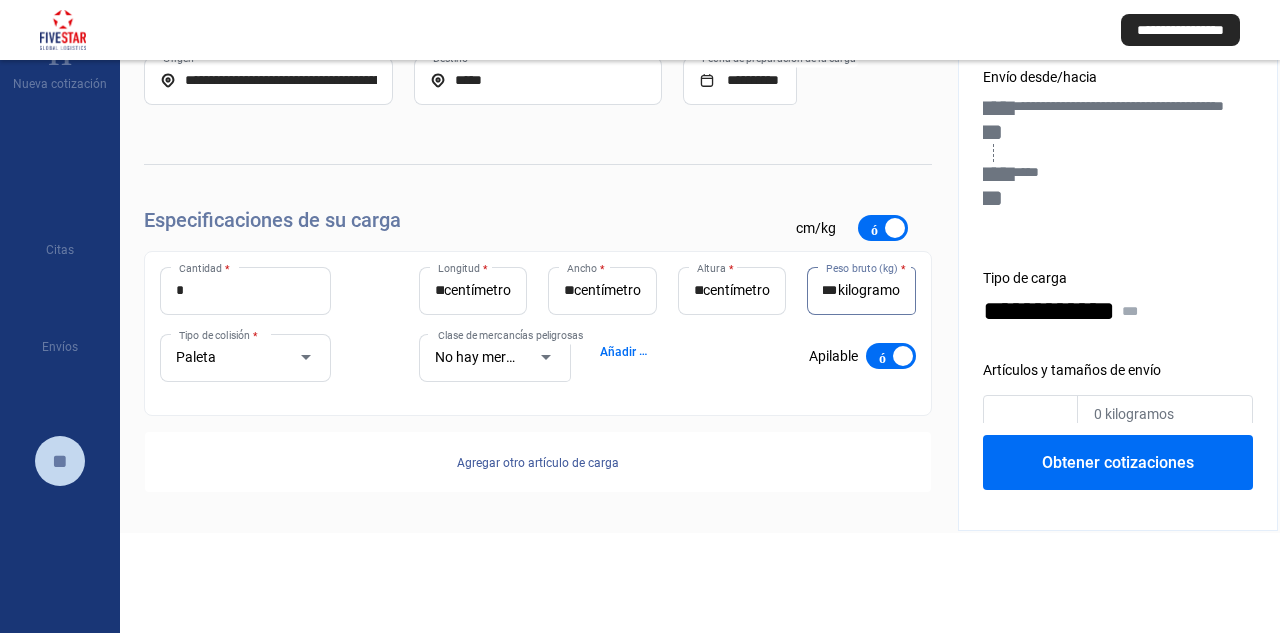 type on "***" 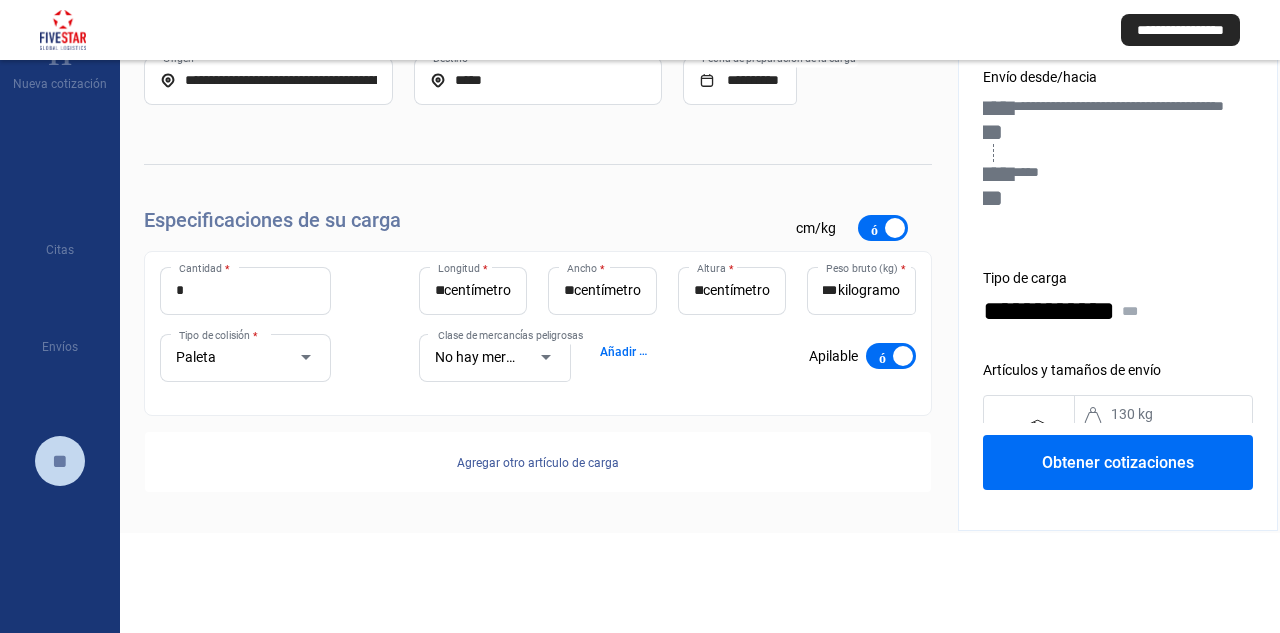 scroll, scrollTop: 0, scrollLeft: 0, axis: both 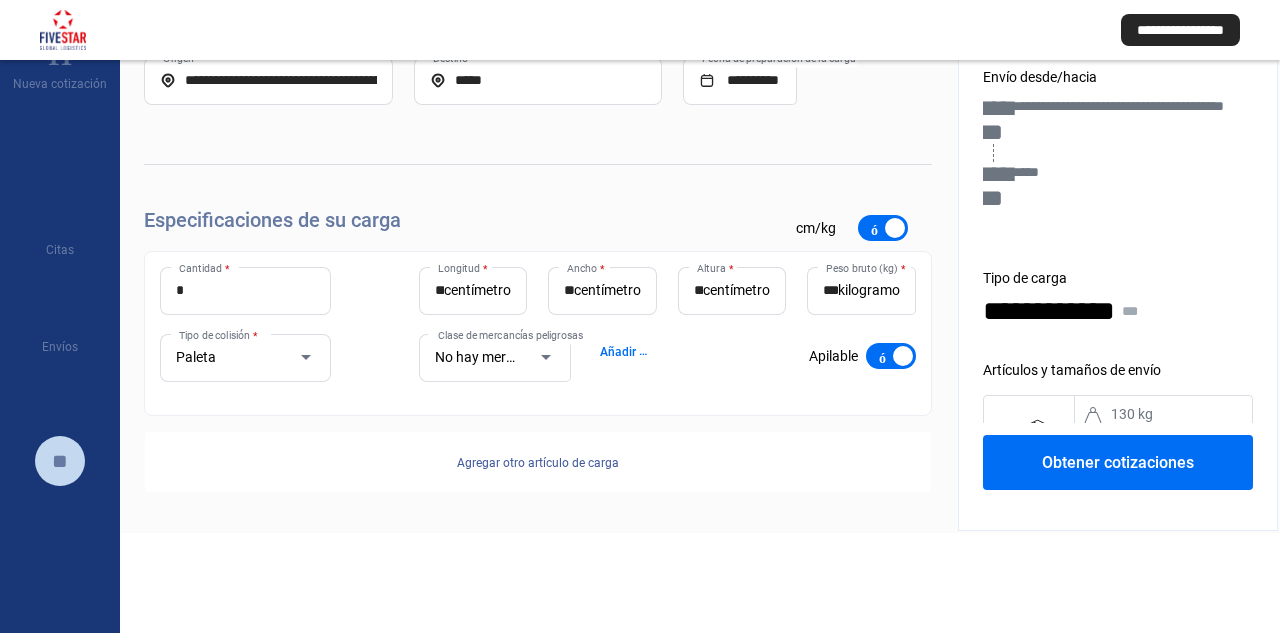 click on "Obtener cotizaciones" 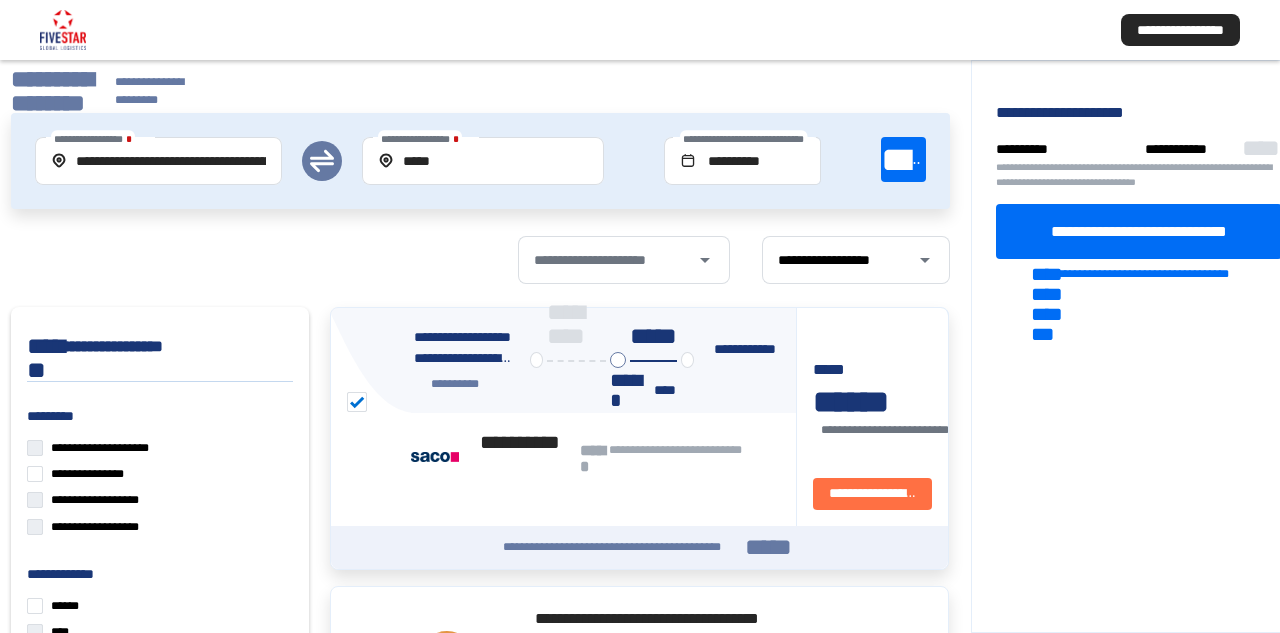 scroll, scrollTop: 0, scrollLeft: 0, axis: both 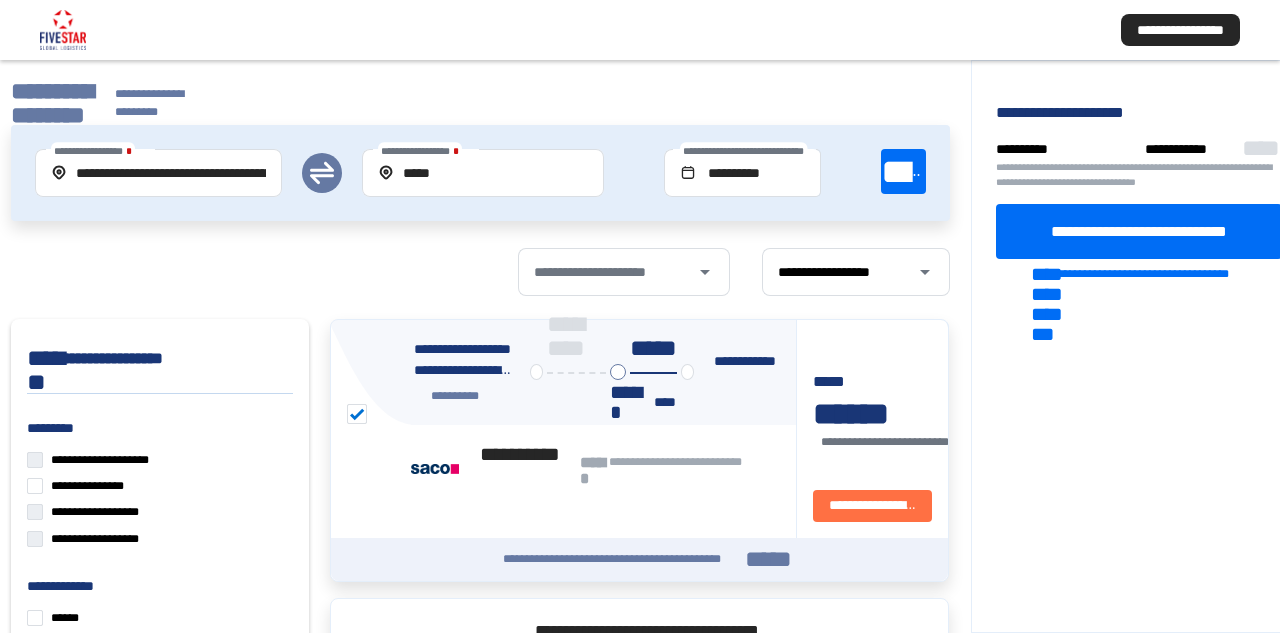 click on "**********" 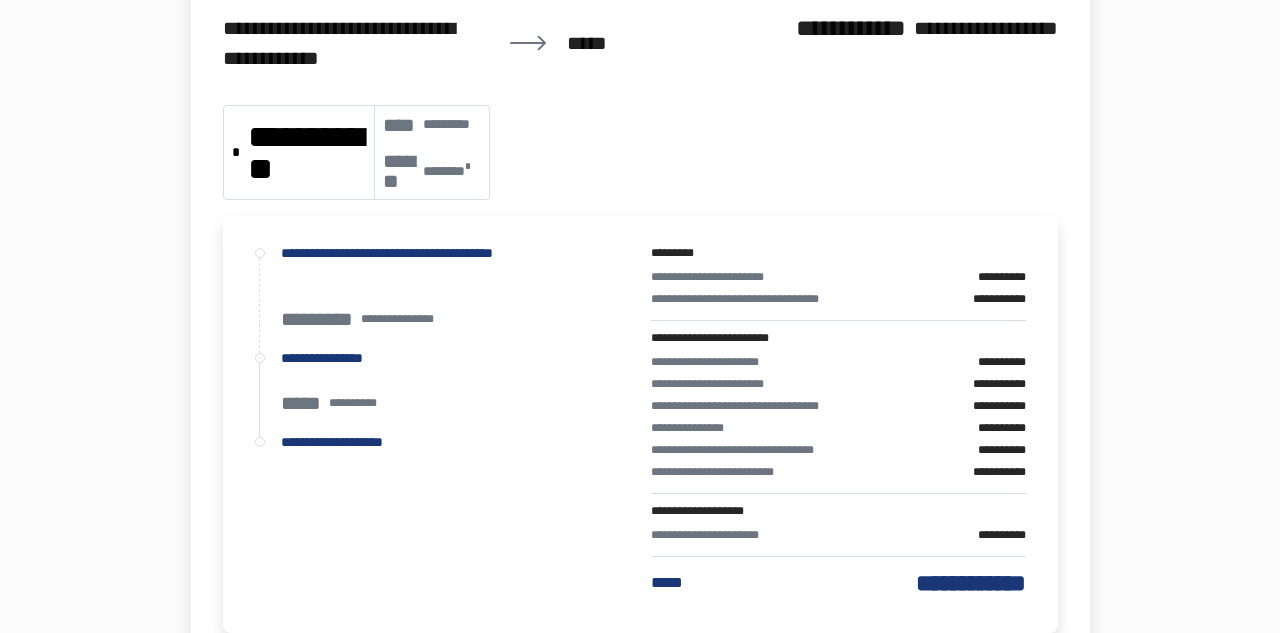 scroll, scrollTop: 300, scrollLeft: 0, axis: vertical 